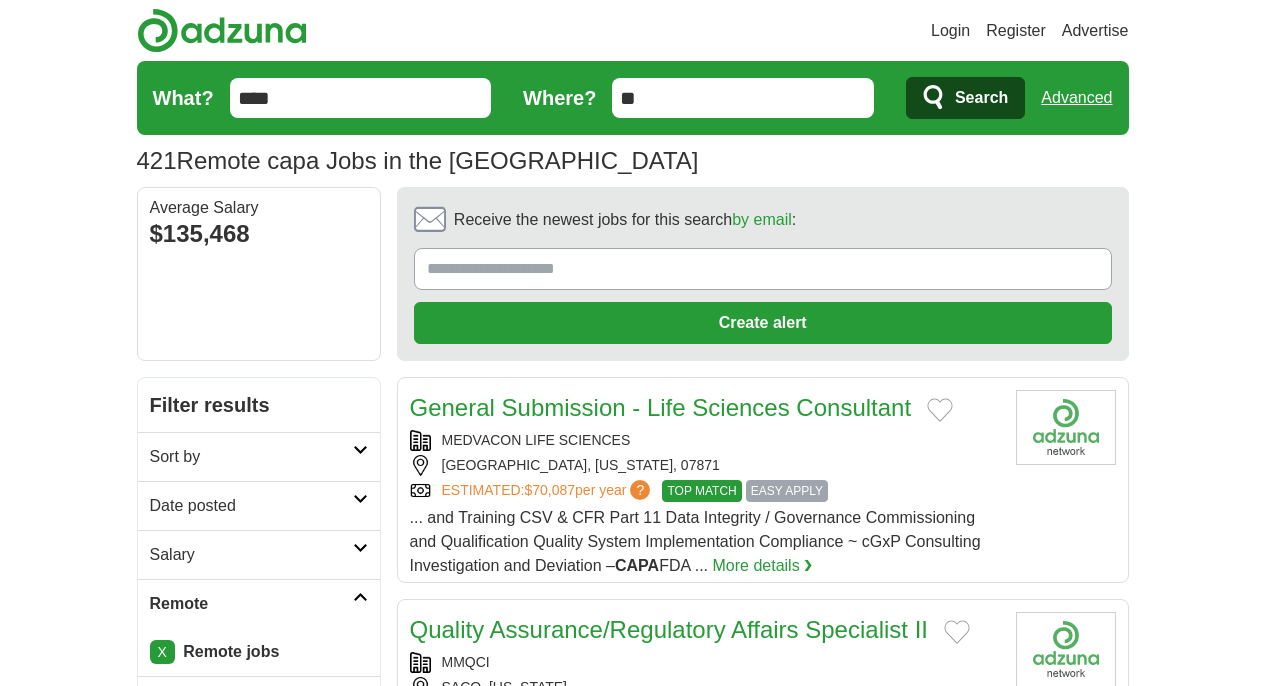 scroll, scrollTop: 0, scrollLeft: 0, axis: both 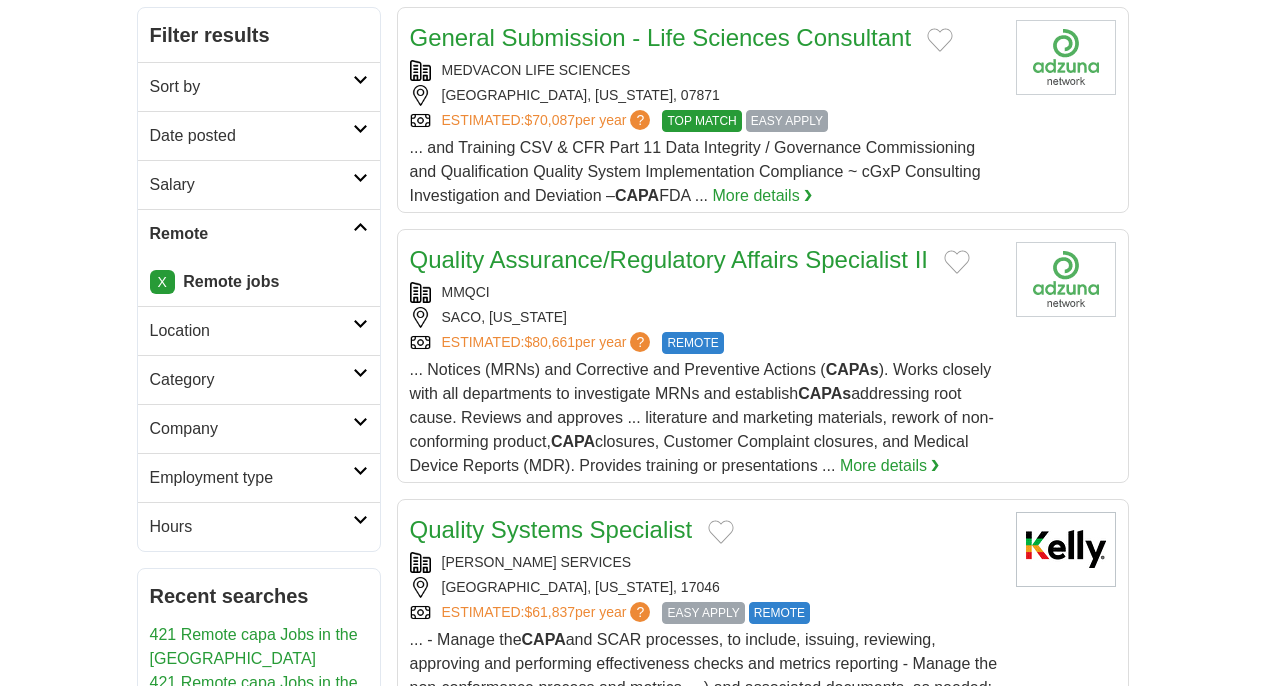 click on "MEDVACON LIFE SCIENCES" at bounding box center [705, 70] 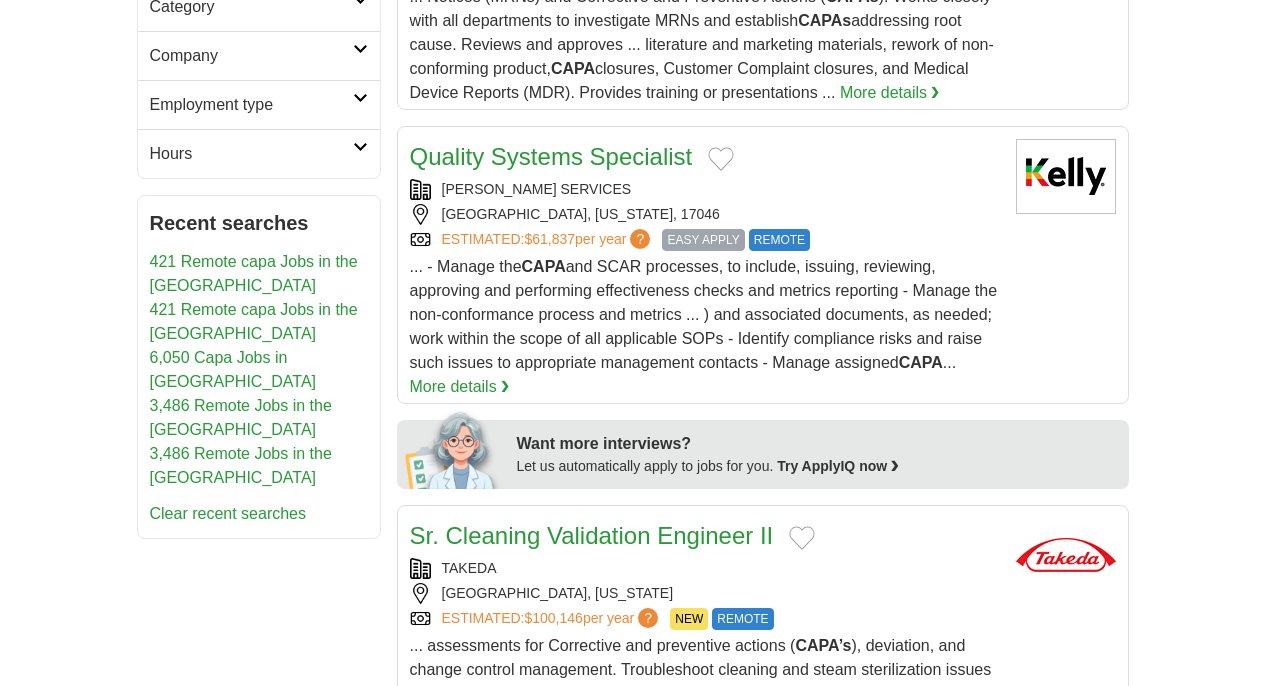 scroll, scrollTop: 745, scrollLeft: 0, axis: vertical 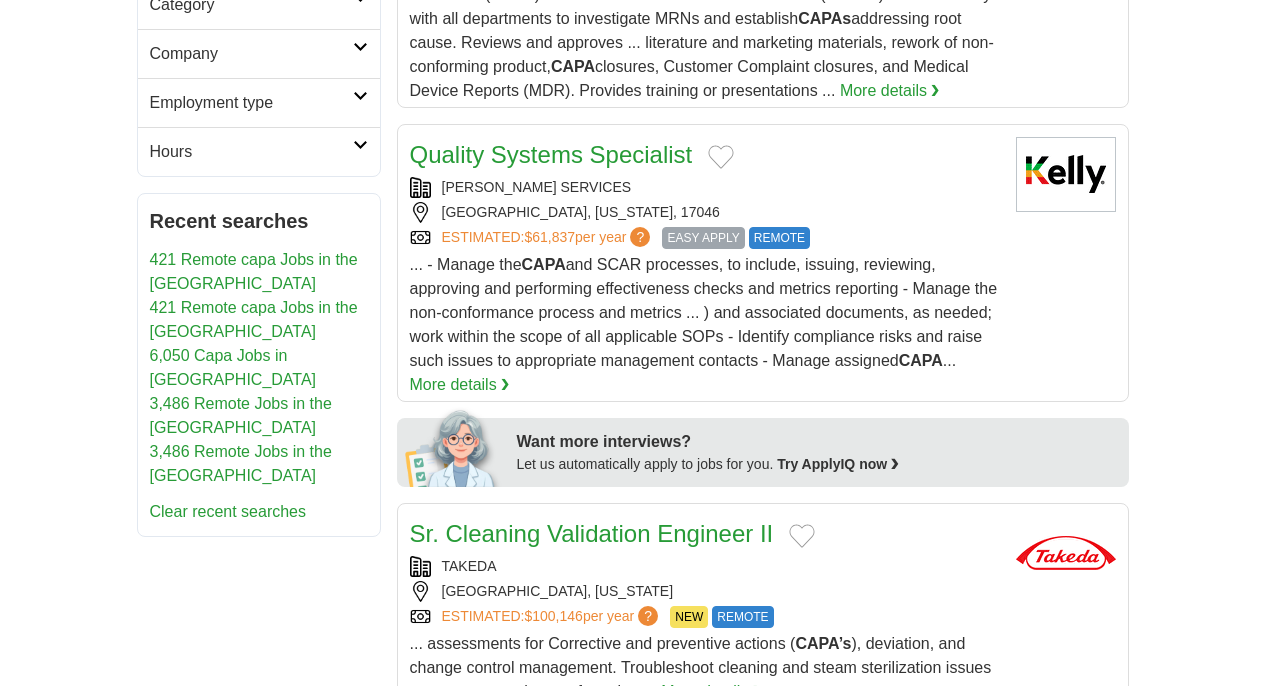 click on "Quality Systems Specialist" at bounding box center [551, 155] 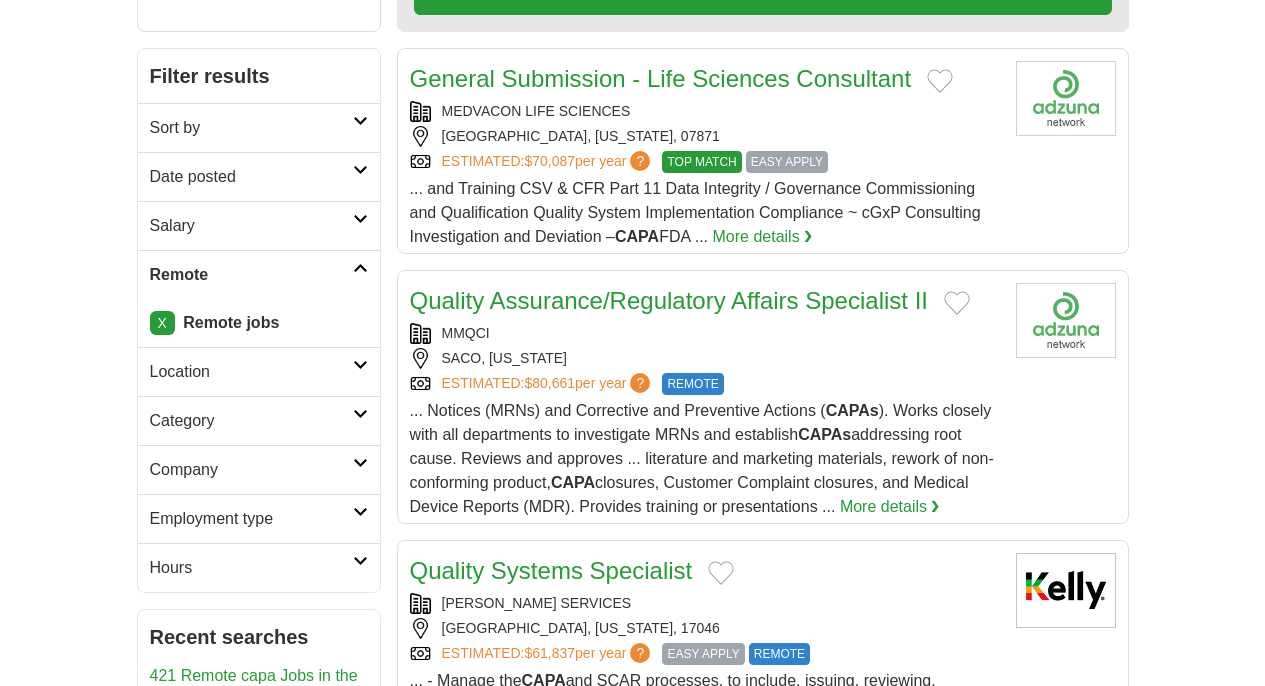 scroll, scrollTop: 330, scrollLeft: 0, axis: vertical 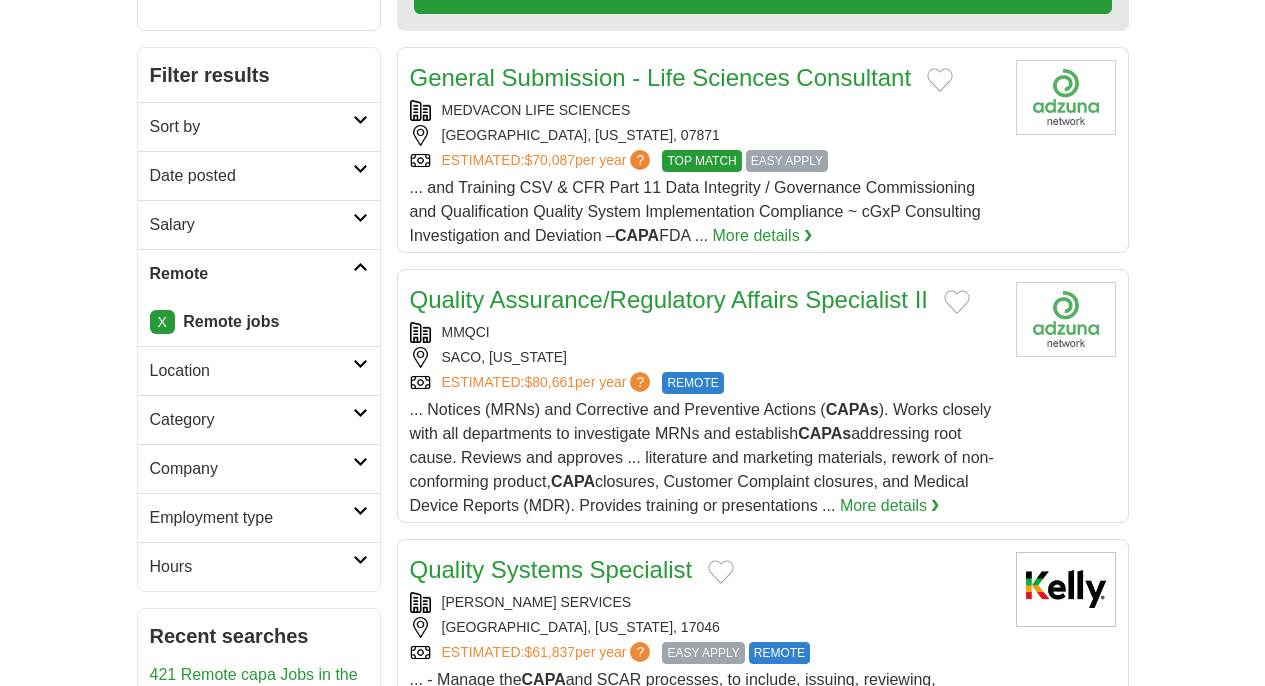 click on "MEDVACON LIFE SCIENCES" at bounding box center [705, 110] 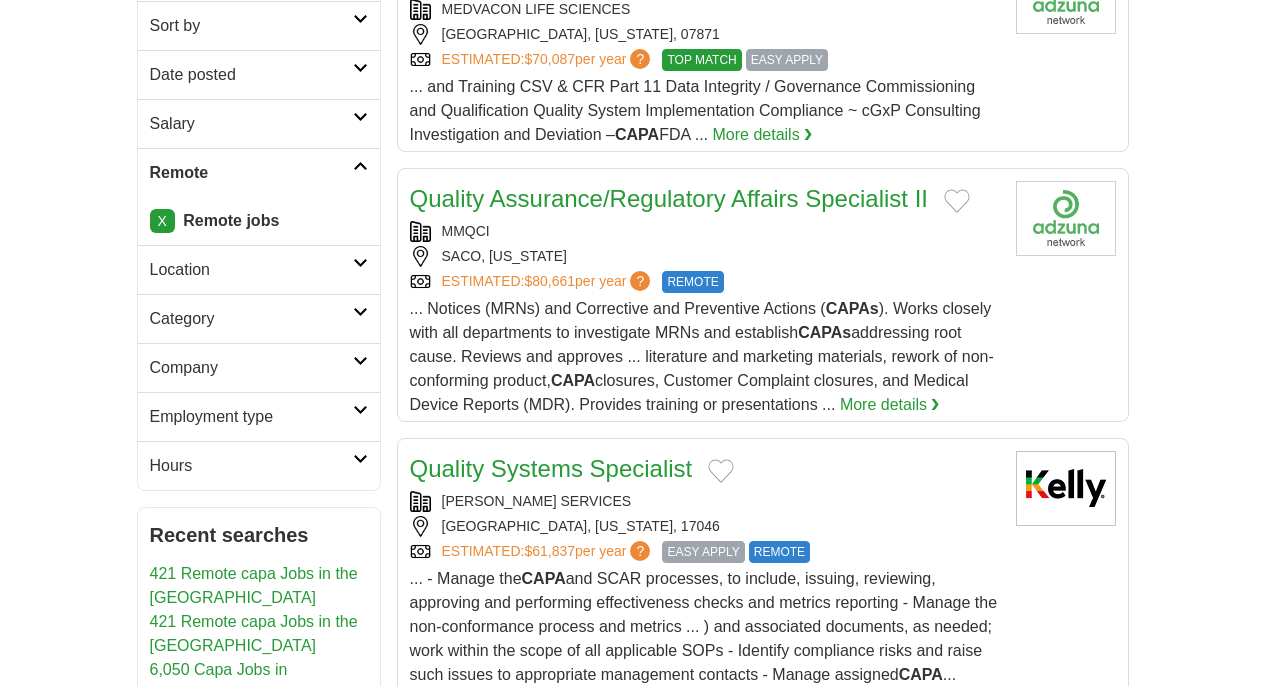 scroll, scrollTop: 434, scrollLeft: 0, axis: vertical 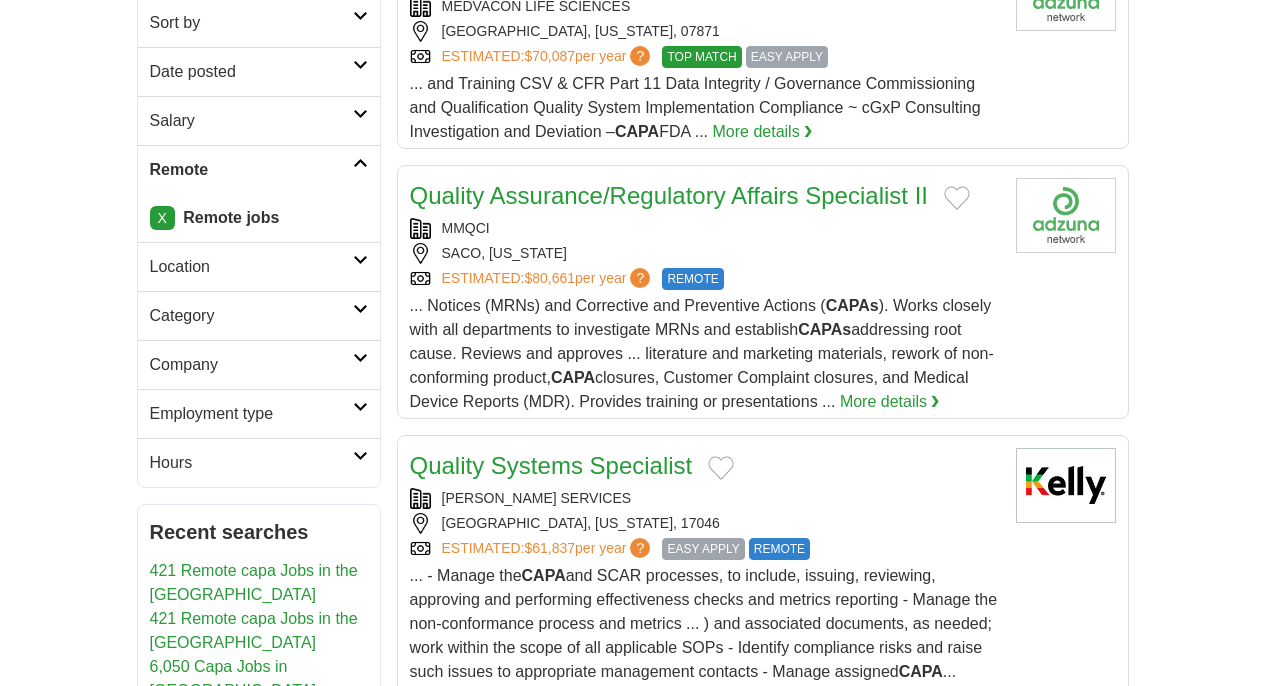 click on "...  Notices (MRNs) and Corrective and Preventive Actions ( CAPAs ). Works closely with all departments to investigate MRNs and establish  CAPAs  addressing root cause. Reviews and approves ...  literature and marketing materials, rework of non-conforming product,  CAPA  closures, Customer Complaint closures, and Medical Device Reports (MDR). Provides training or presentations ..." at bounding box center [702, 353] 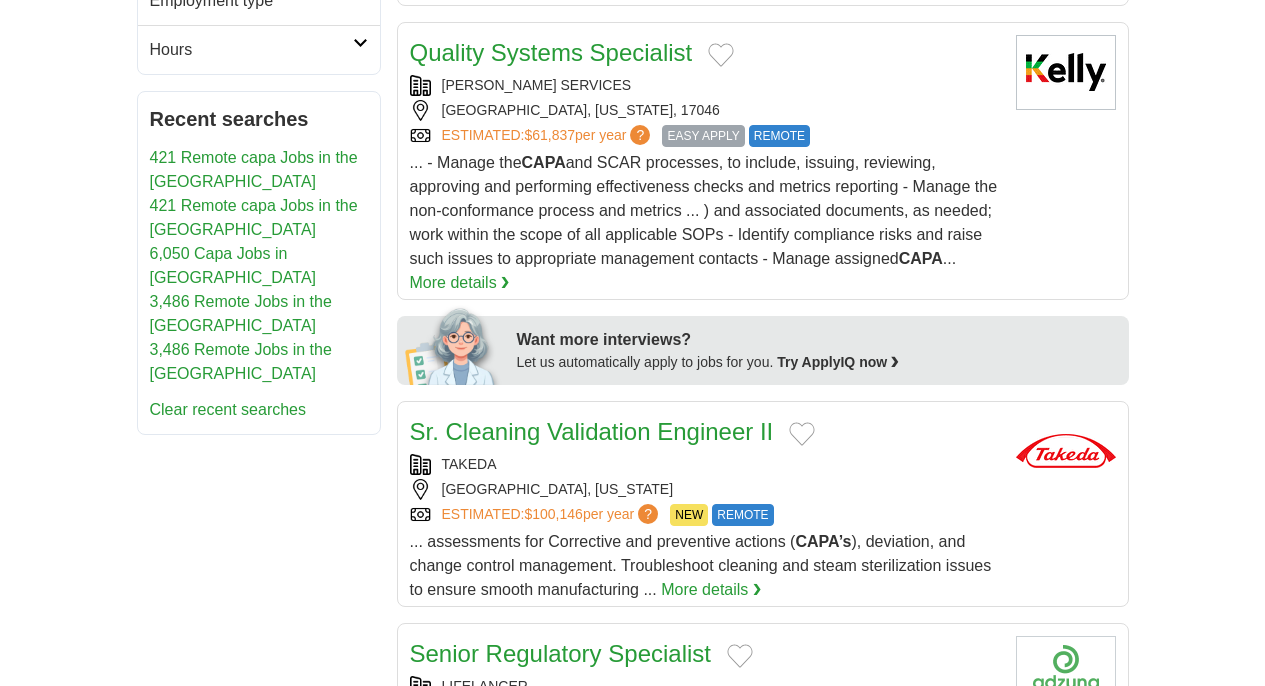scroll, scrollTop: 849, scrollLeft: 0, axis: vertical 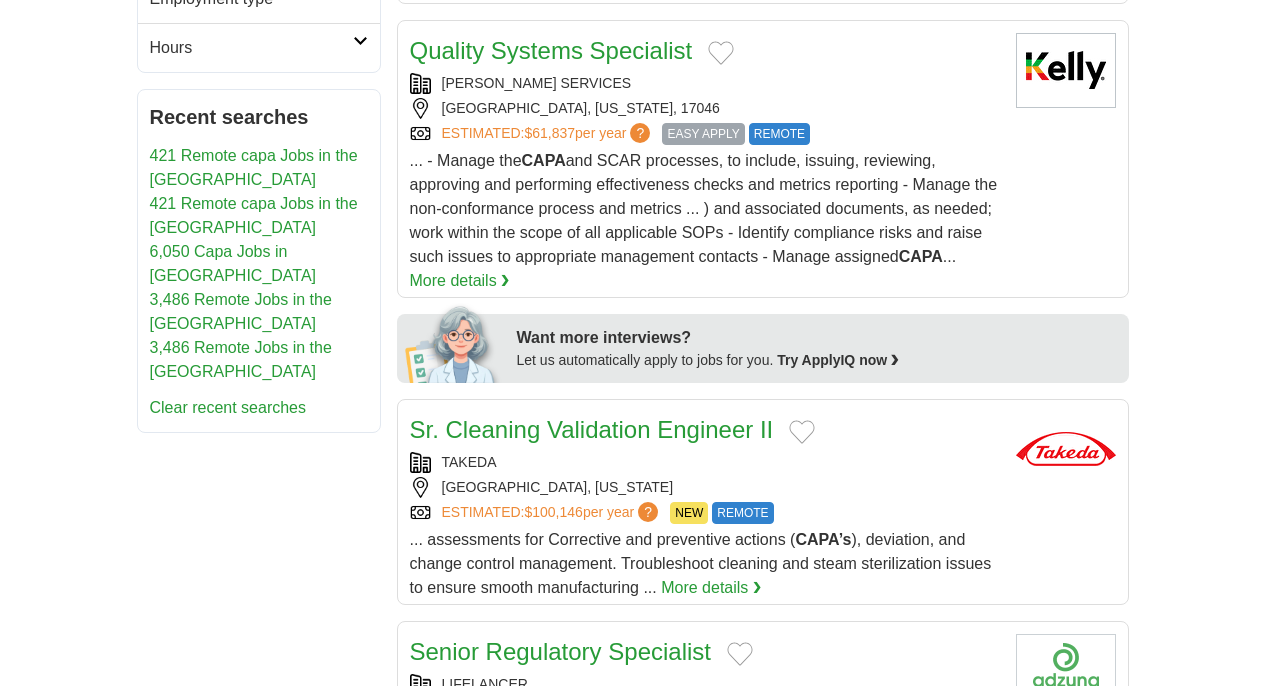 click on "...  - Manage the  CAPA  and SCAR processes, to include, issuing, reviewing, approving and performing effectiveness checks and metrics reporting - Manage the non-conformance process and metrics ... ) and associated documents, as needed; work within the scope of all applicable SOPs - Identify compliance risks and raise such issues to appropriate management contacts - Manage assigned  CAPA  ..." at bounding box center (704, 208) 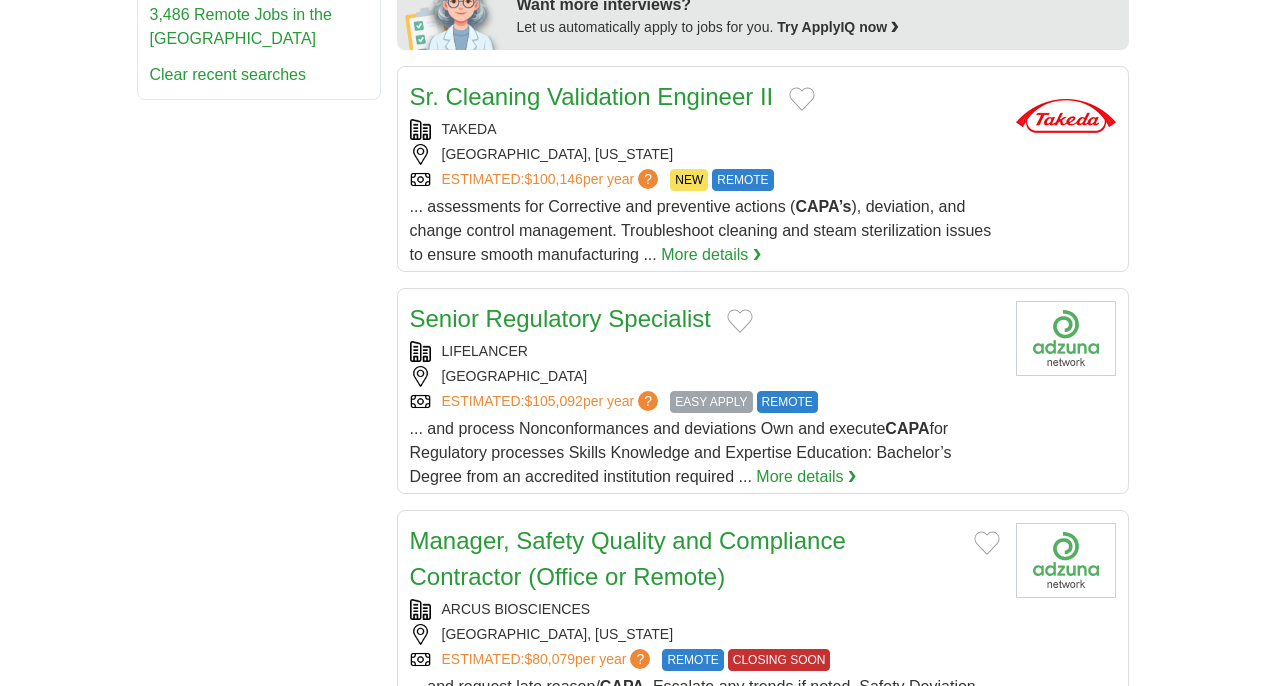 scroll, scrollTop: 1184, scrollLeft: 0, axis: vertical 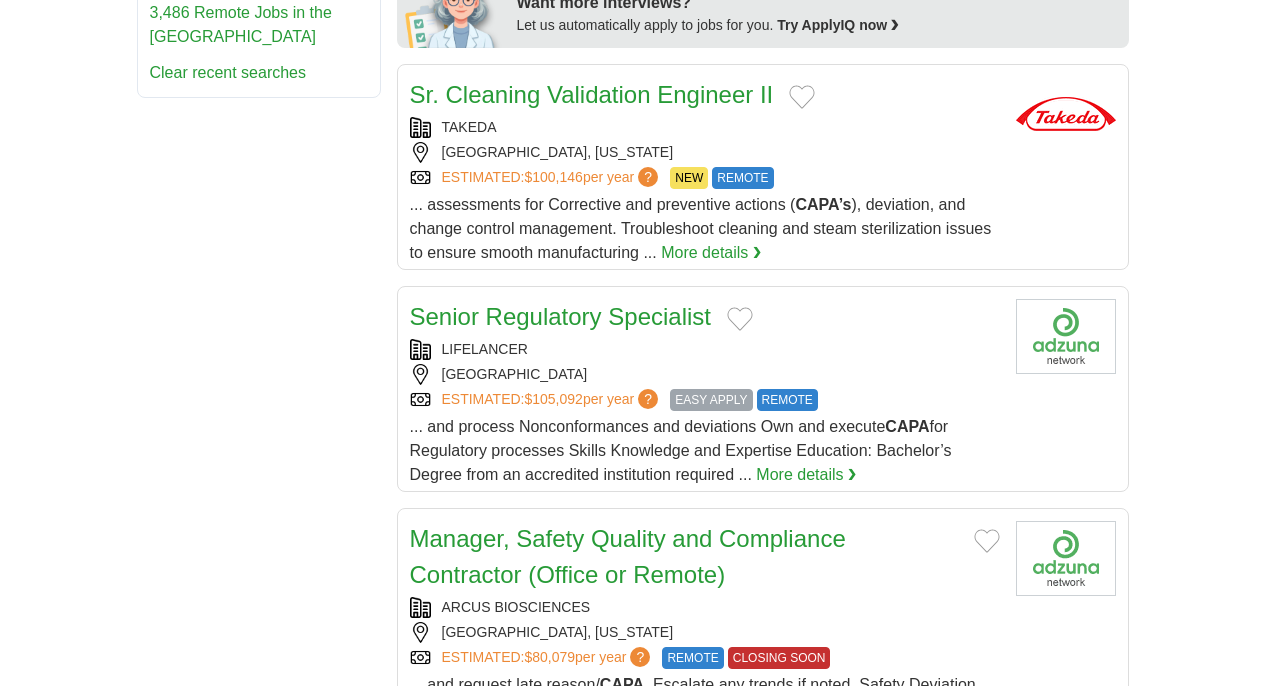click on "Sr. Cleaning Validation Engineer II
TAKEDA
LEXINGTON, MASSACHUSETTS
ESTIMATED:
$100,146
per year
?
NEW REMOTE
NEW REMOTE
...  assessments for Corrective and preventive actions ( CAPA’s
More details ❯" at bounding box center (705, 171) 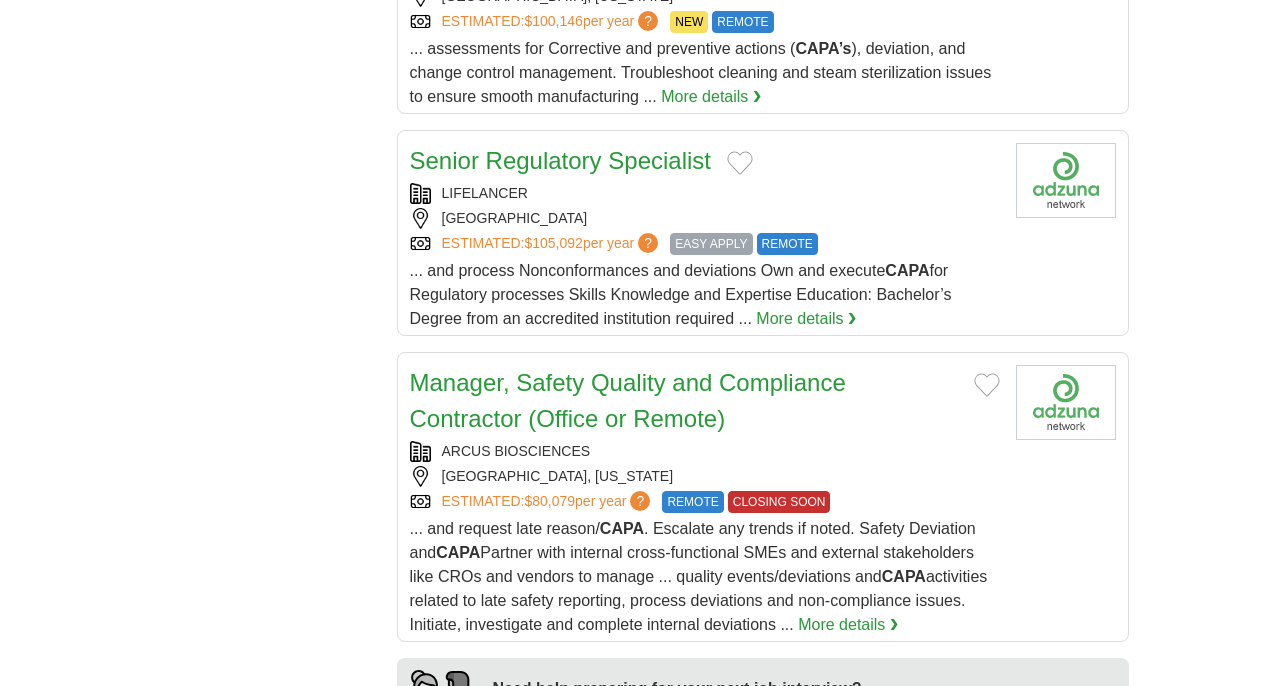 scroll, scrollTop: 1342, scrollLeft: 0, axis: vertical 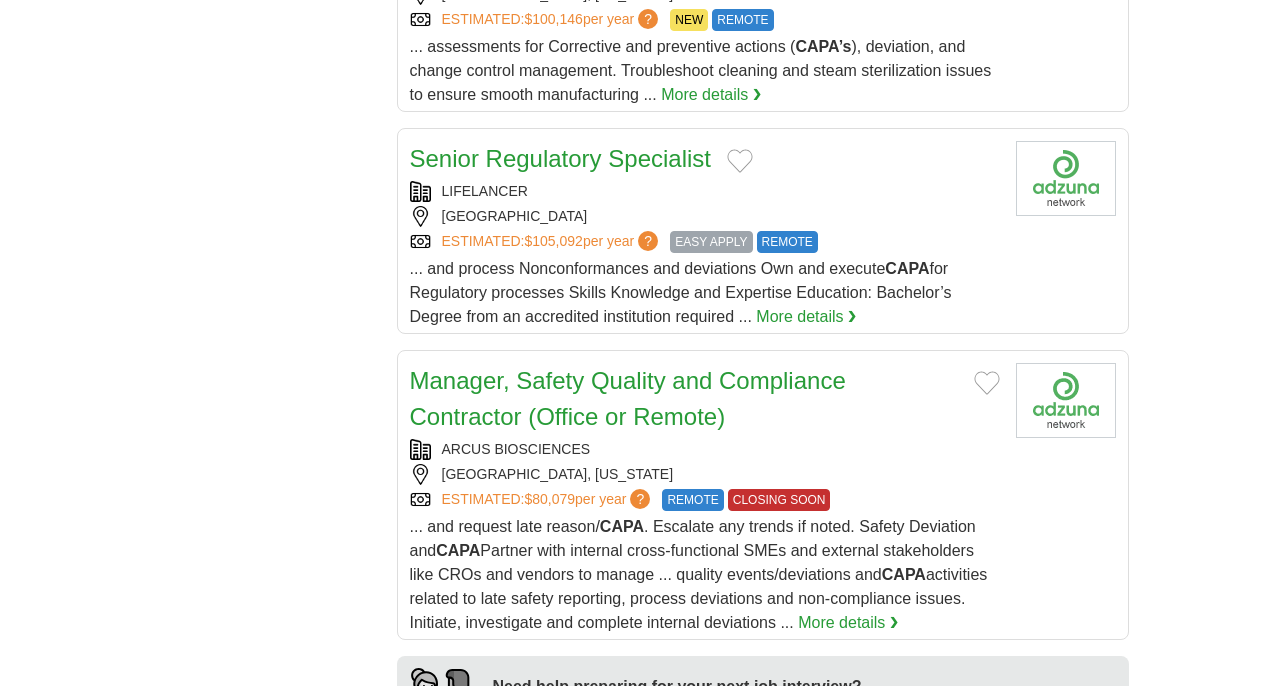 click on "...  and process Nonconformances and deviations Own and execute  CAPA  for Regulatory processes Skills Knowledge and Expertise Education: Bachelor’s Degree from an accredited institution required ...
More details ❯" at bounding box center [705, 293] 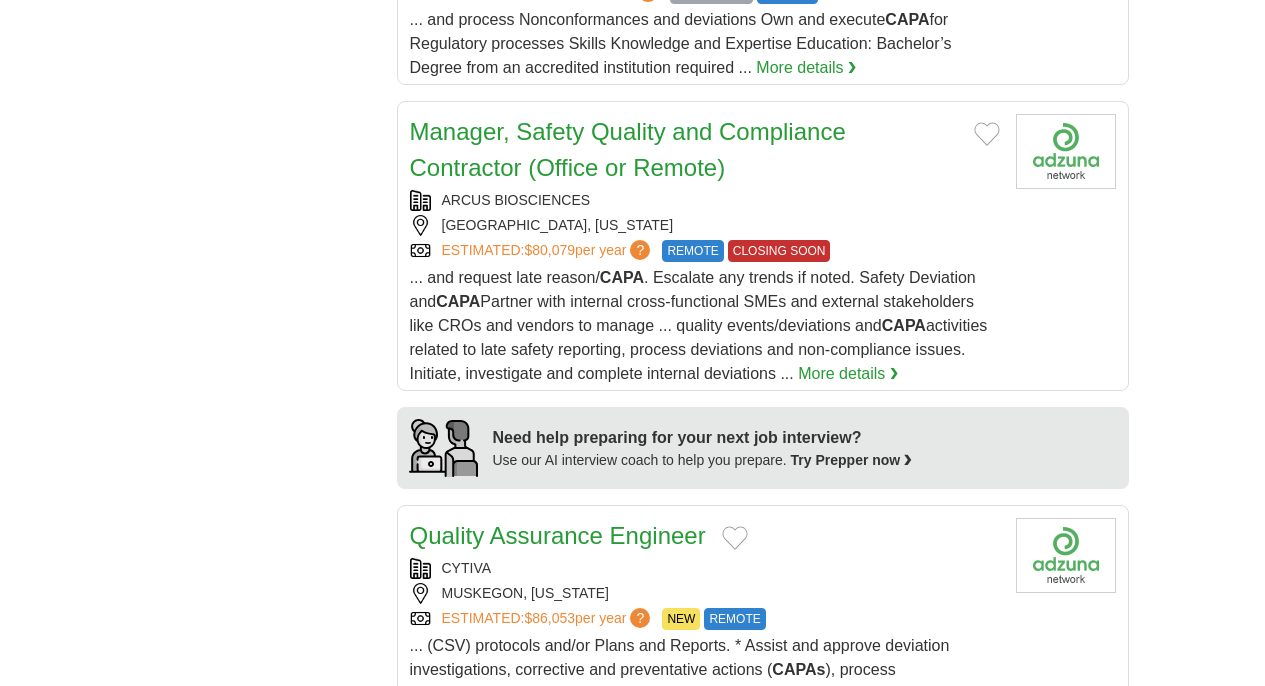 scroll, scrollTop: 1592, scrollLeft: 0, axis: vertical 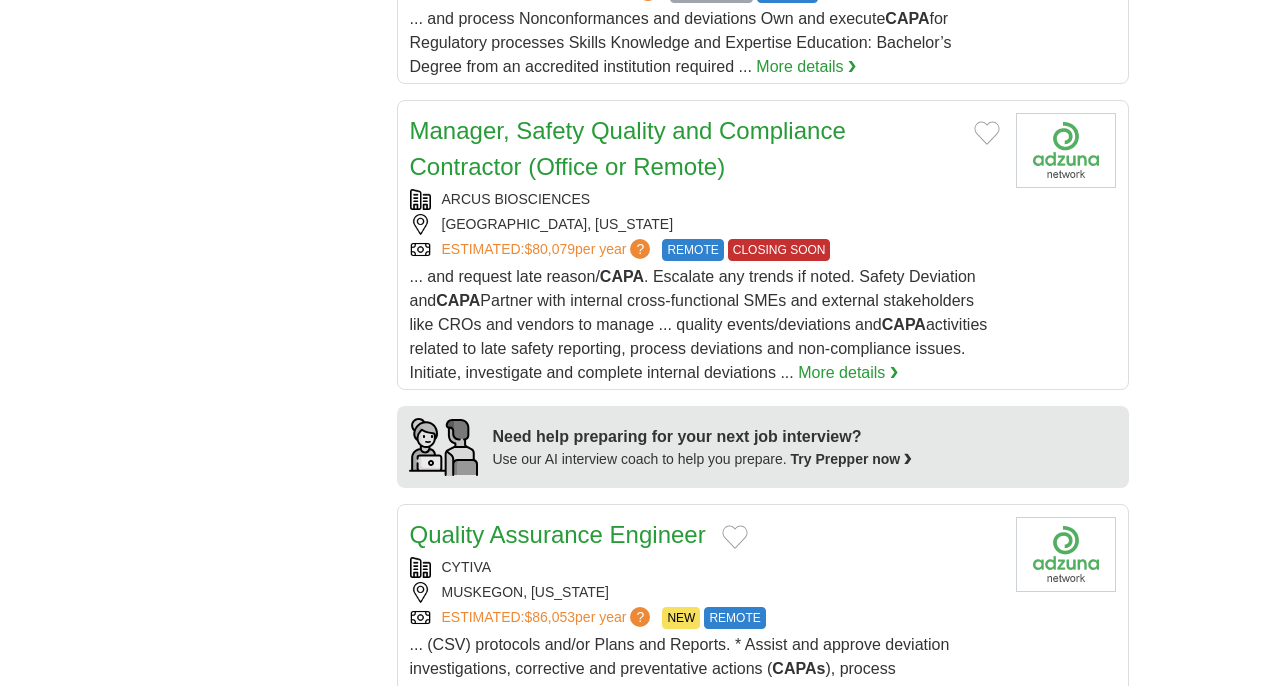 click on "Manager, Safety Quality and Compliance Contractor (Office or Remote)" at bounding box center (628, 148) 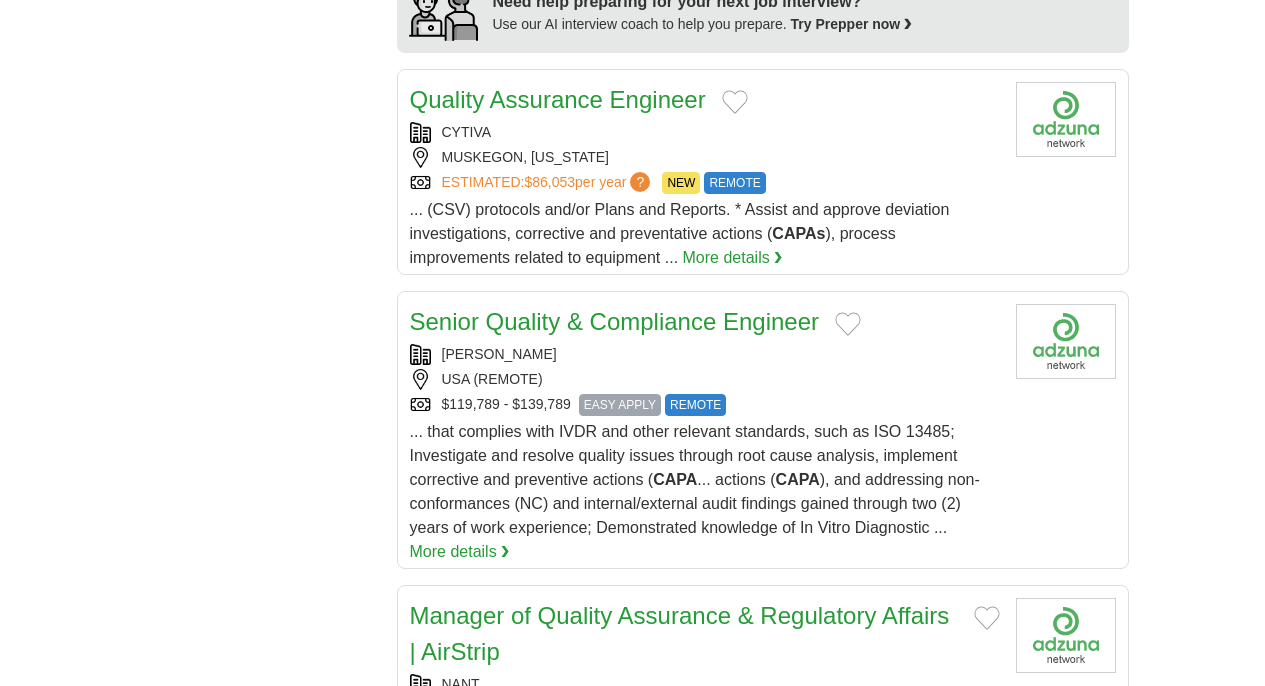 scroll, scrollTop: 2030, scrollLeft: 0, axis: vertical 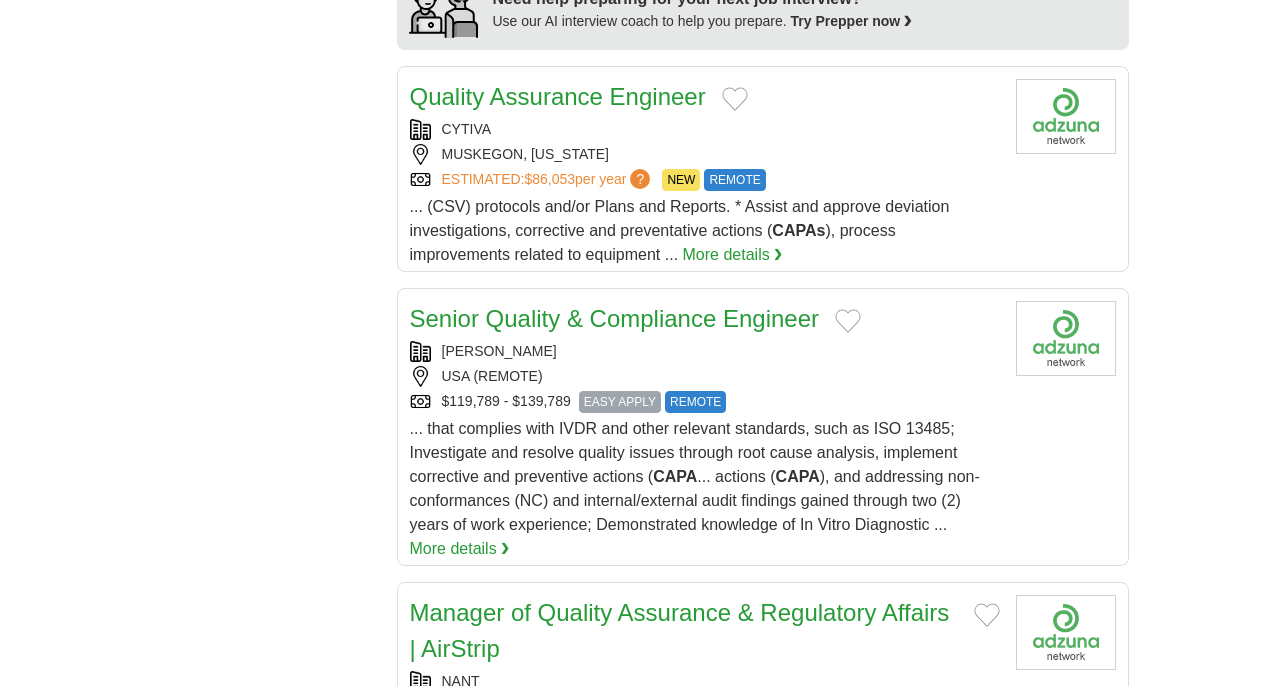 click on "Quality Assurance Engineer
CYTIVA
MUSKEGON, MICHIGAN
ESTIMATED:
$86,053
per year
?
NEW REMOTE
NEW REMOTE
CAPAs ), process improvements related to equipment ..." at bounding box center (763, 169) 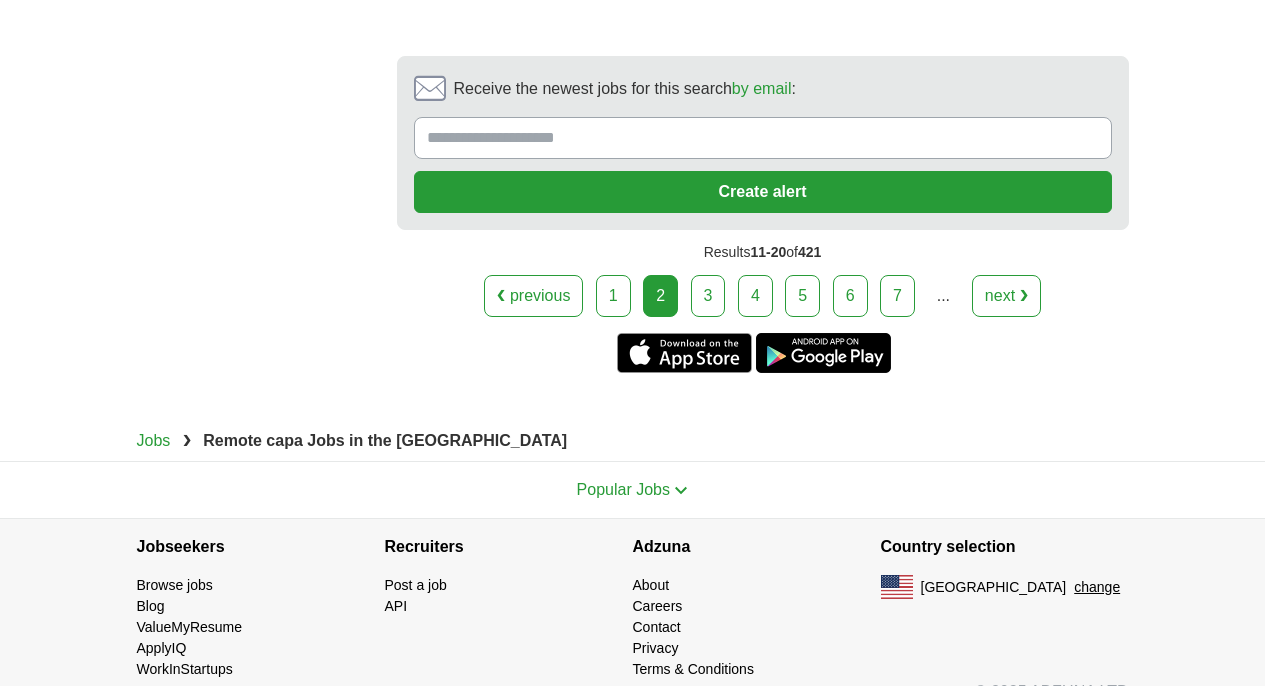 scroll, scrollTop: 4417, scrollLeft: 0, axis: vertical 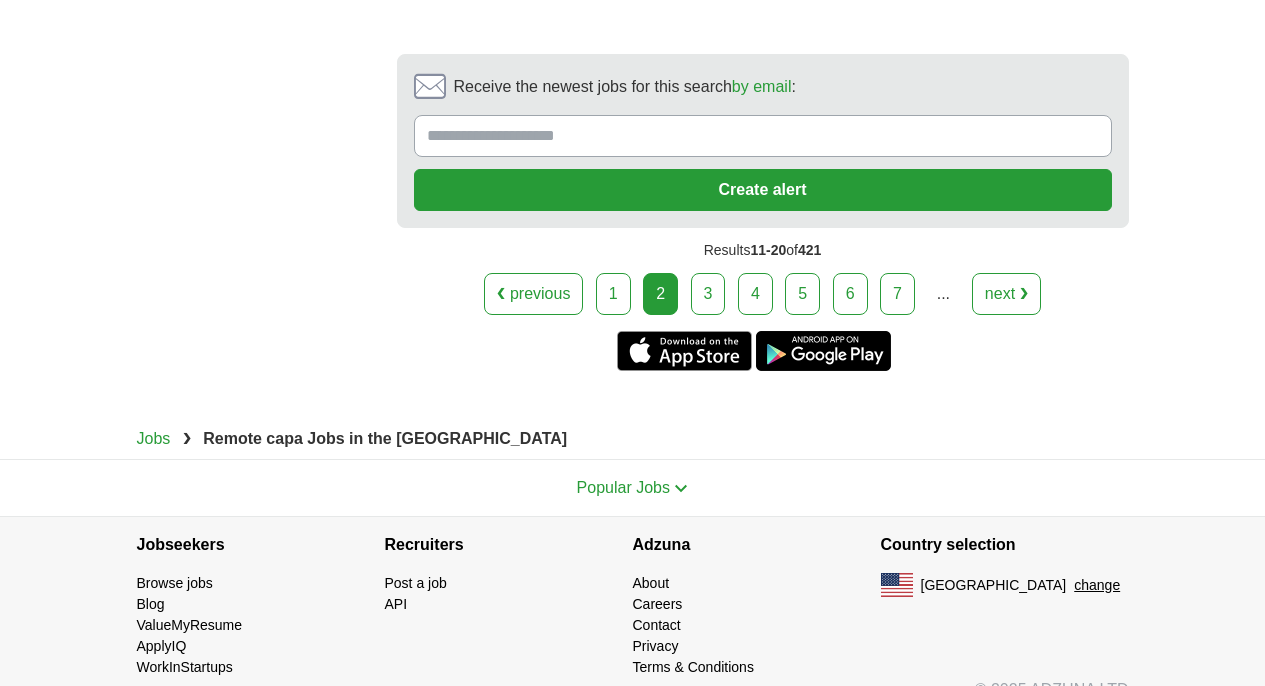 click on "1" at bounding box center [613, 294] 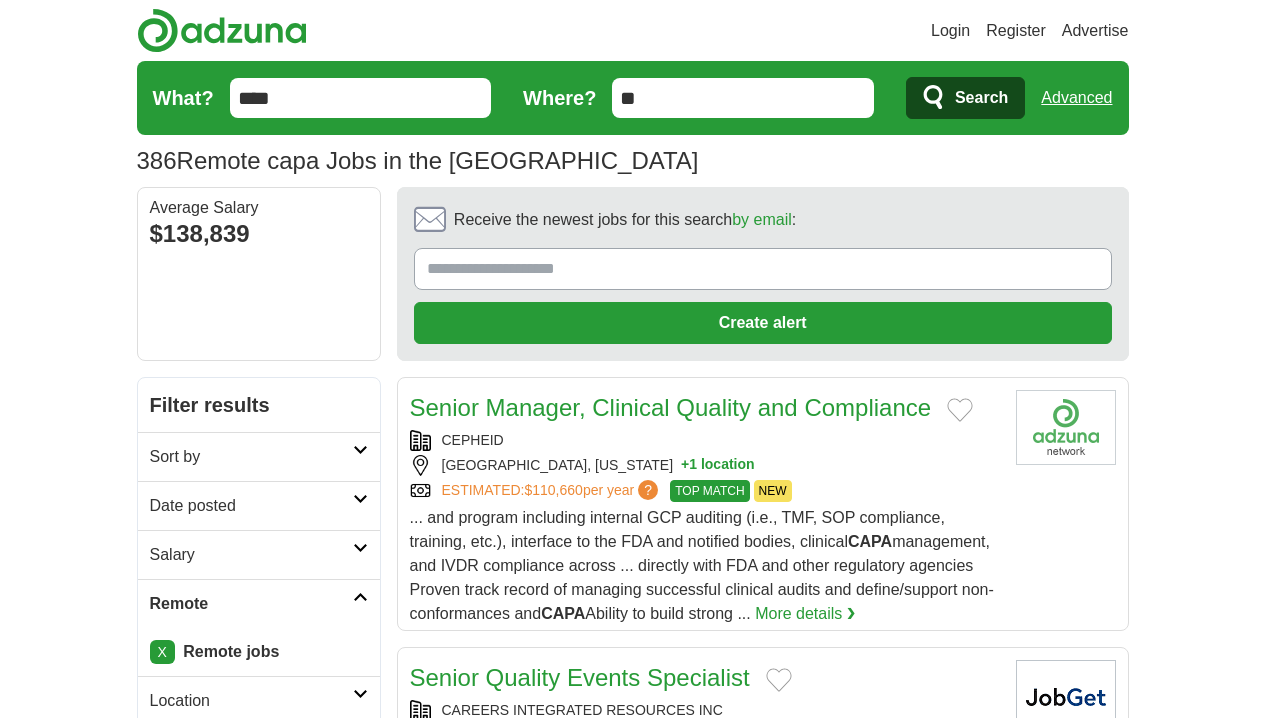 scroll, scrollTop: 0, scrollLeft: 0, axis: both 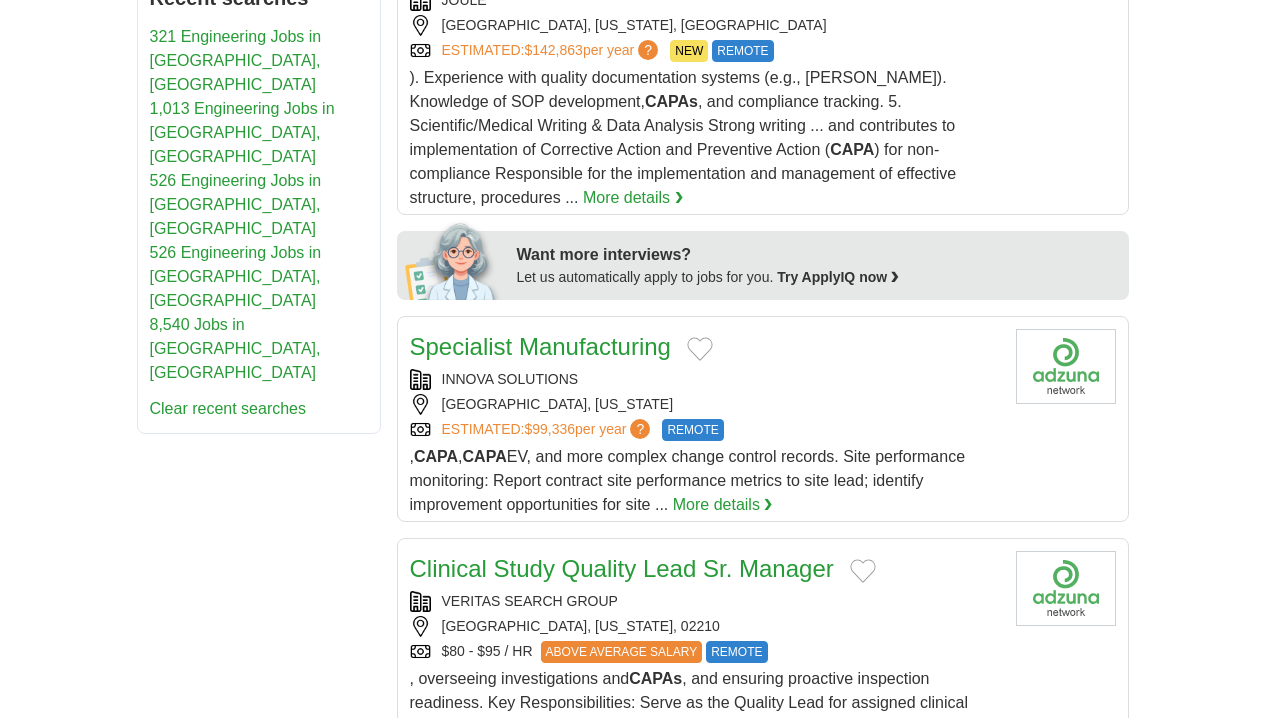 click on "Specialist Manufacturing" at bounding box center [540, 346] 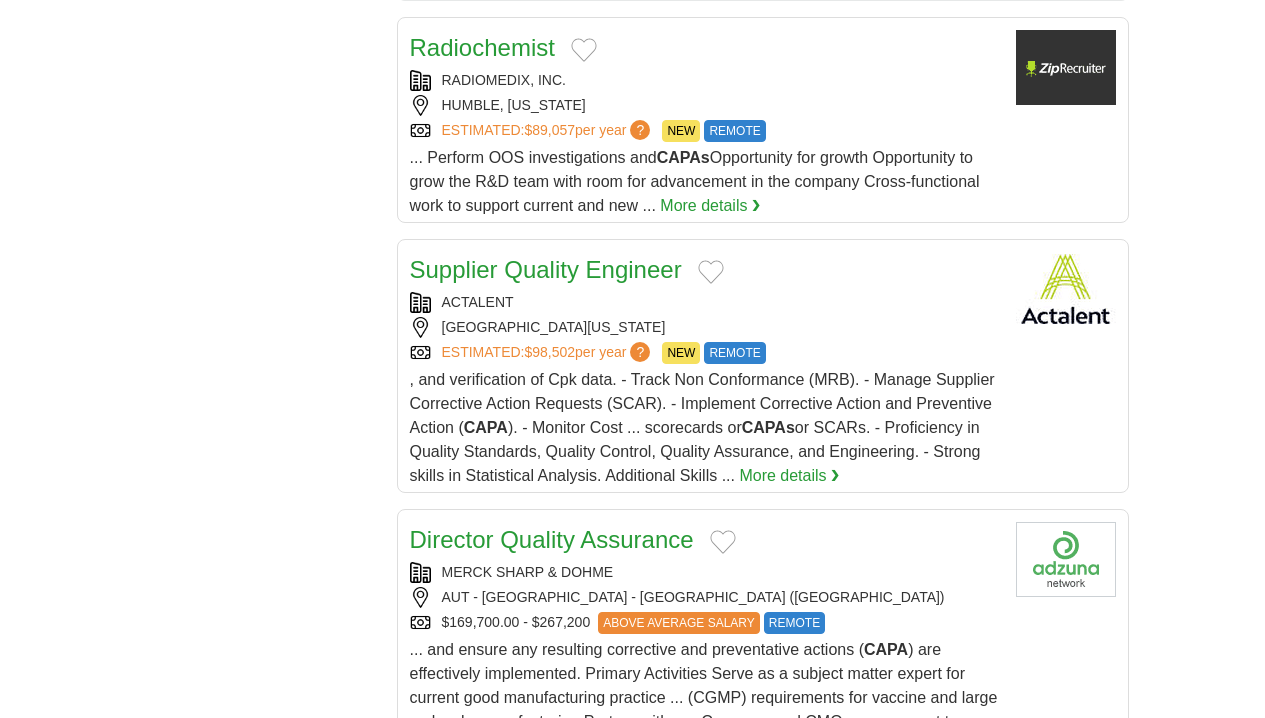 scroll, scrollTop: 2173, scrollLeft: 0, axis: vertical 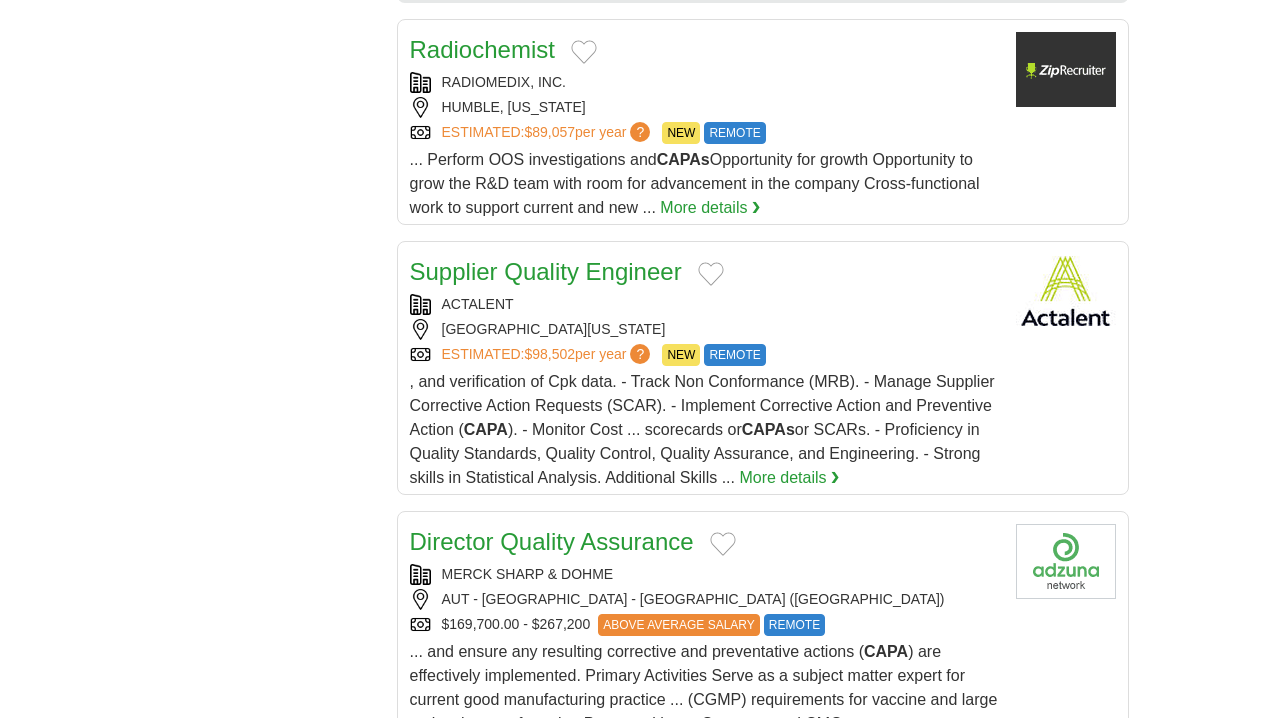 click on ", and verification of Cpk data. - Track Non Conformance (MRB). - Manage Supplier Corrective Action Requests (SCAR). - Implement Corrective Action and Preventive Action ( CAPA ). - Monitor Cost ...  scorecards or  CAPAs  or SCARs. - Proficiency in Quality Standards, Quality Control, Quality Assurance, and Engineering. - Strong skills in Statistical Analysis. Additional Skills ..." at bounding box center [702, 429] 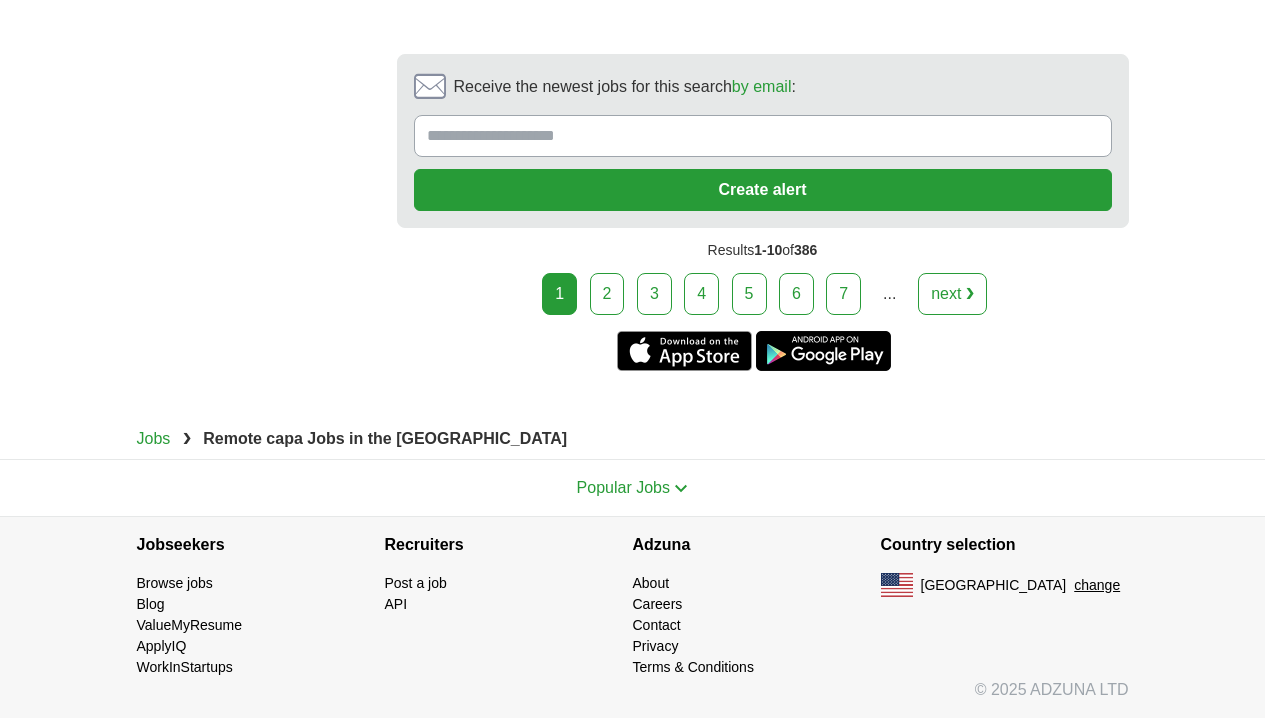 scroll, scrollTop: 4499, scrollLeft: 0, axis: vertical 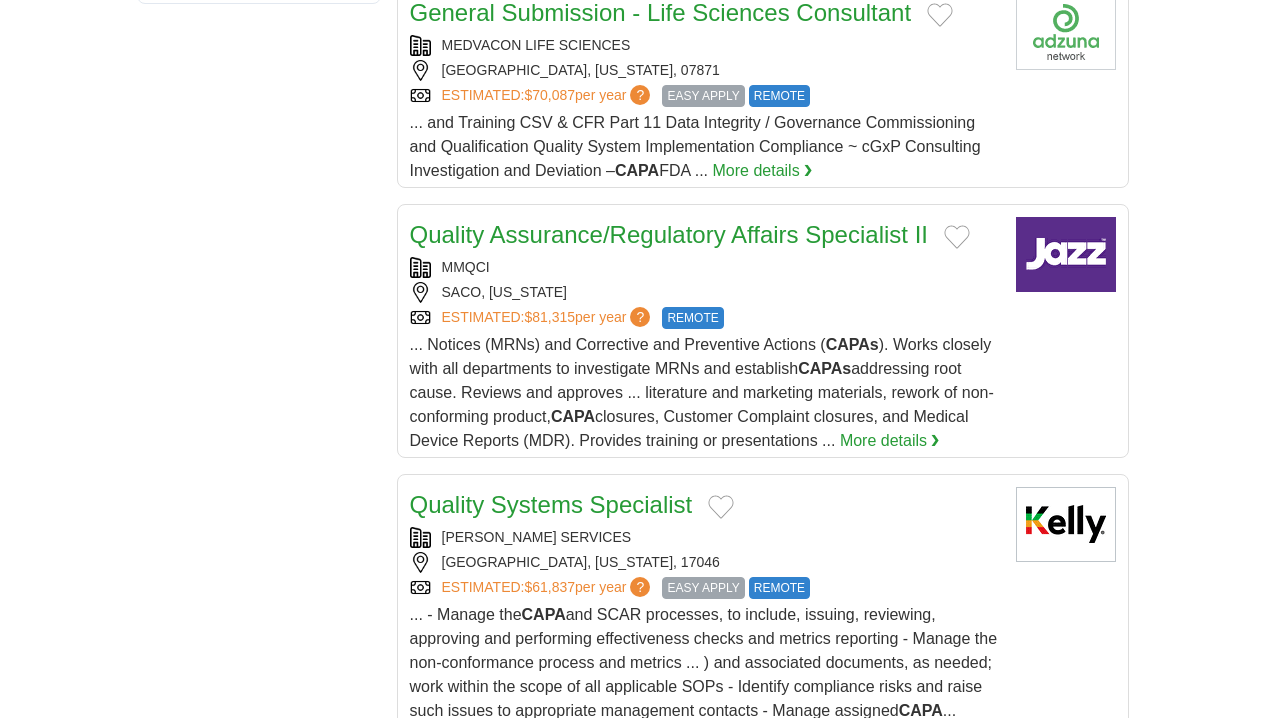 click on "...  Notices (MRNs) and Corrective and Preventive Actions ( CAPAs ). Works closely with all departments to investigate MRNs and establish  CAPAs  addressing root cause. Reviews and approves ...  literature and marketing materials, rework of non-conforming product,  CAPA  closures, Customer Complaint closures, and Medical Device Reports (MDR). Provides training or presentations ..." at bounding box center (702, 392) 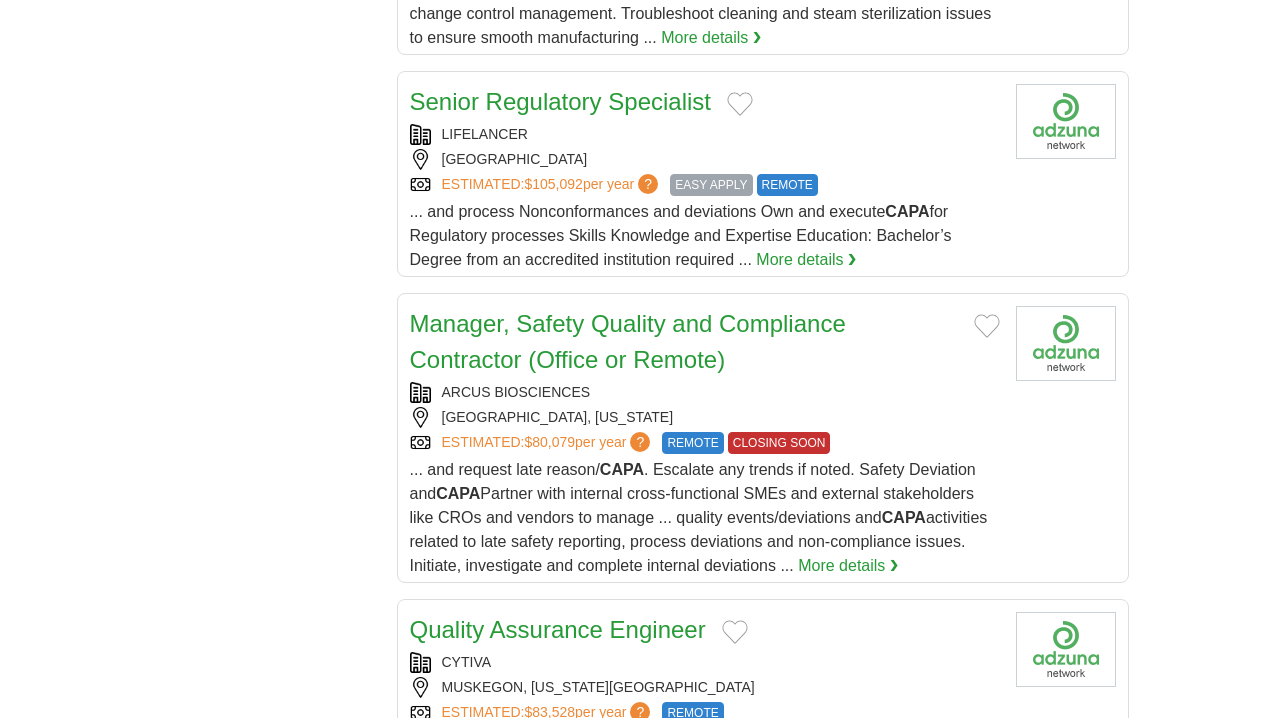 scroll, scrollTop: 2393, scrollLeft: 0, axis: vertical 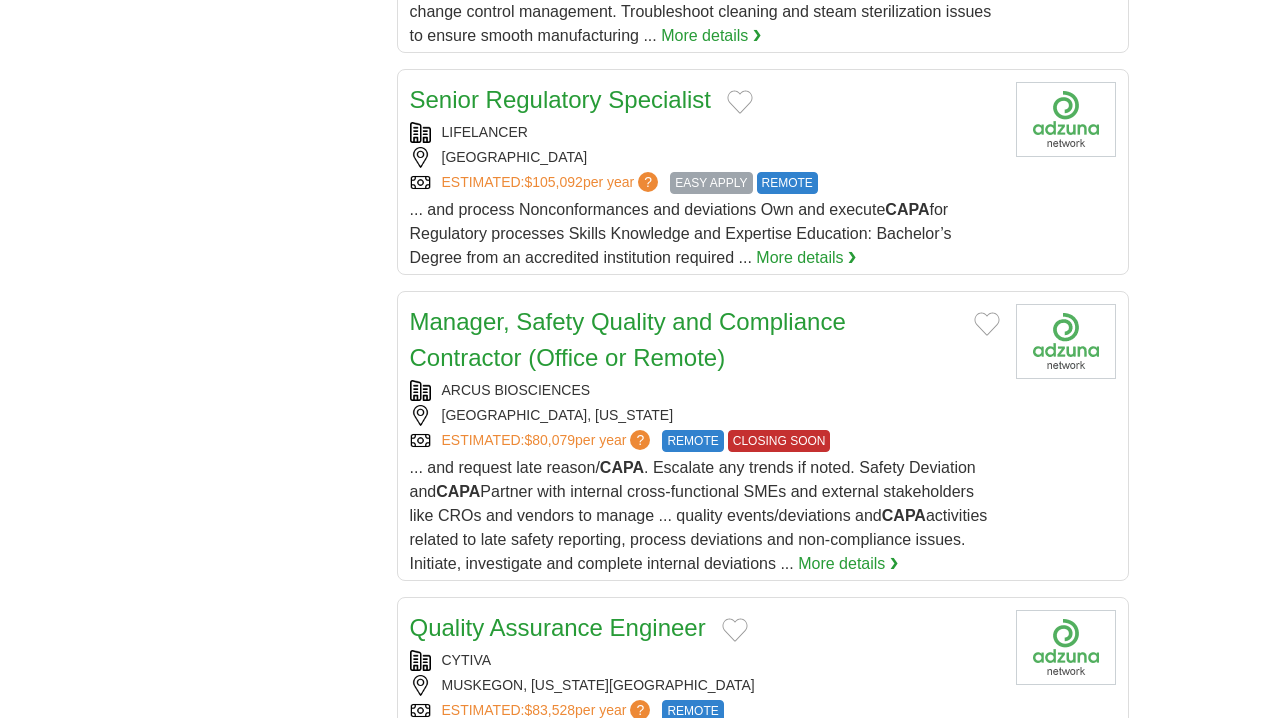click on "...  and process Nonconformances and deviations Own and execute  CAPA  for Regulatory processes Skills Knowledge and Expertise Education: Bachelor’s Degree from an accredited institution required ..." at bounding box center [681, 233] 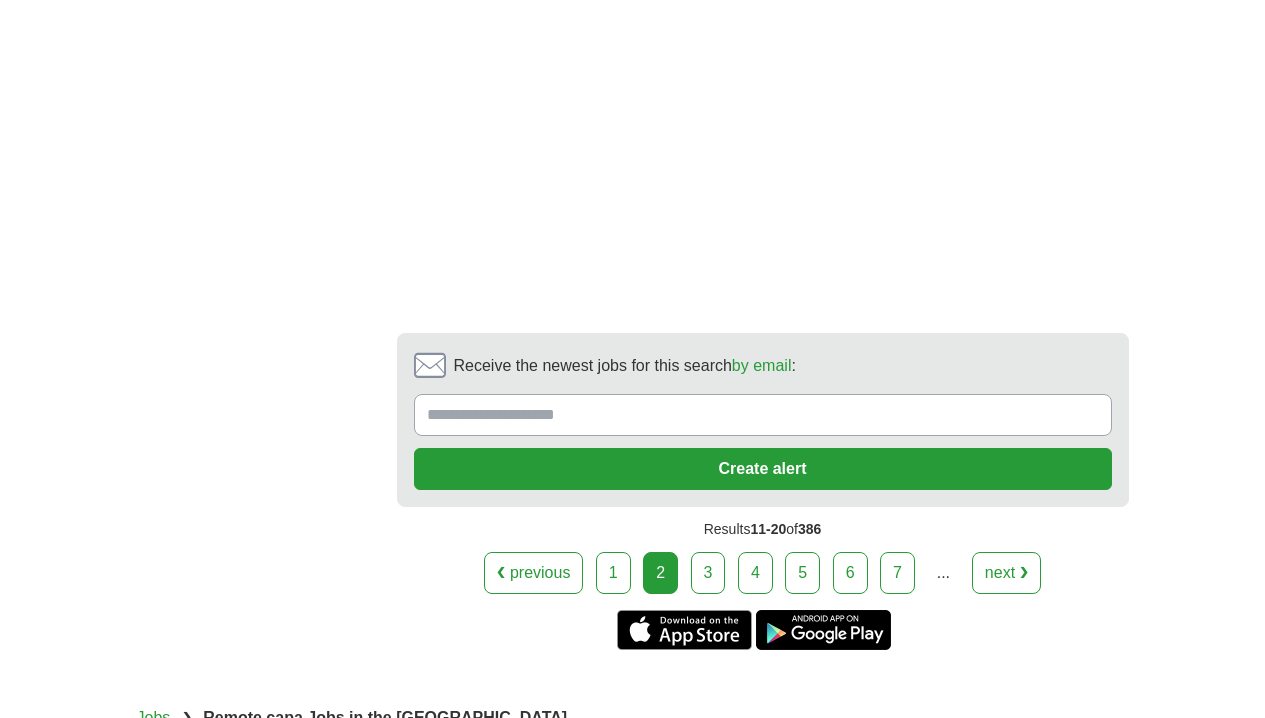 scroll, scrollTop: 4087, scrollLeft: 0, axis: vertical 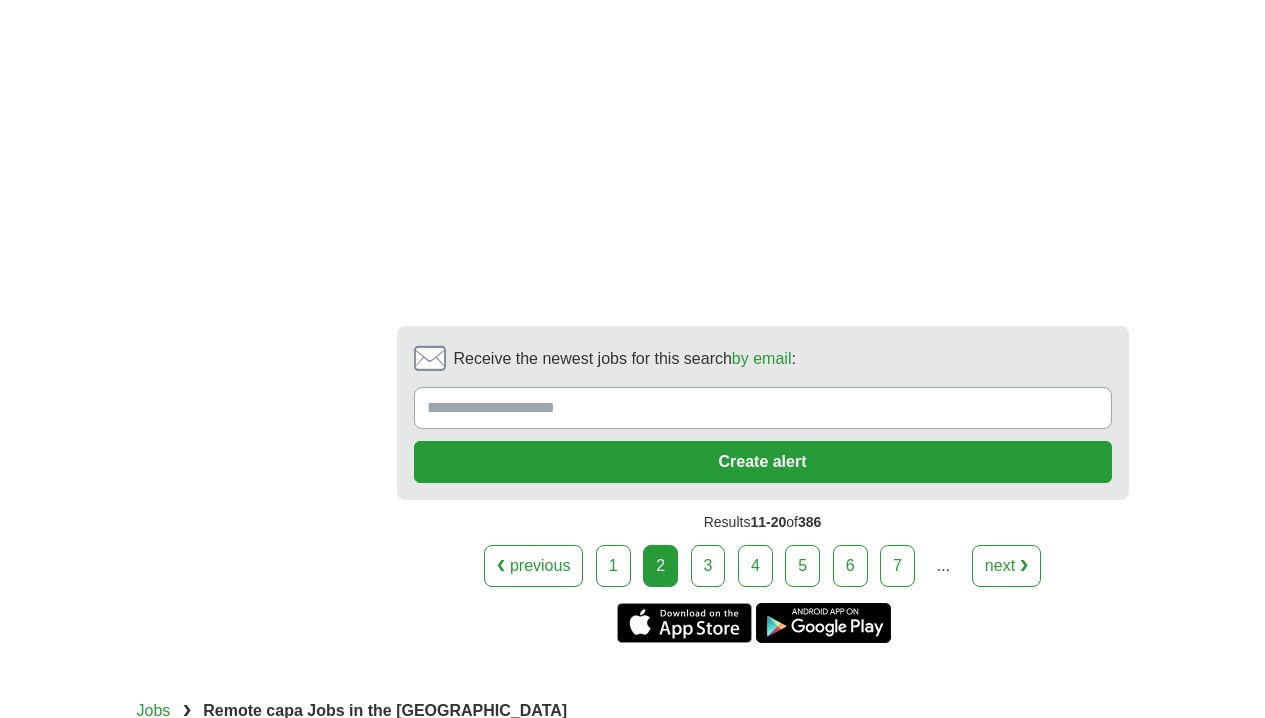 click on "next ❯" at bounding box center [1006, 566] 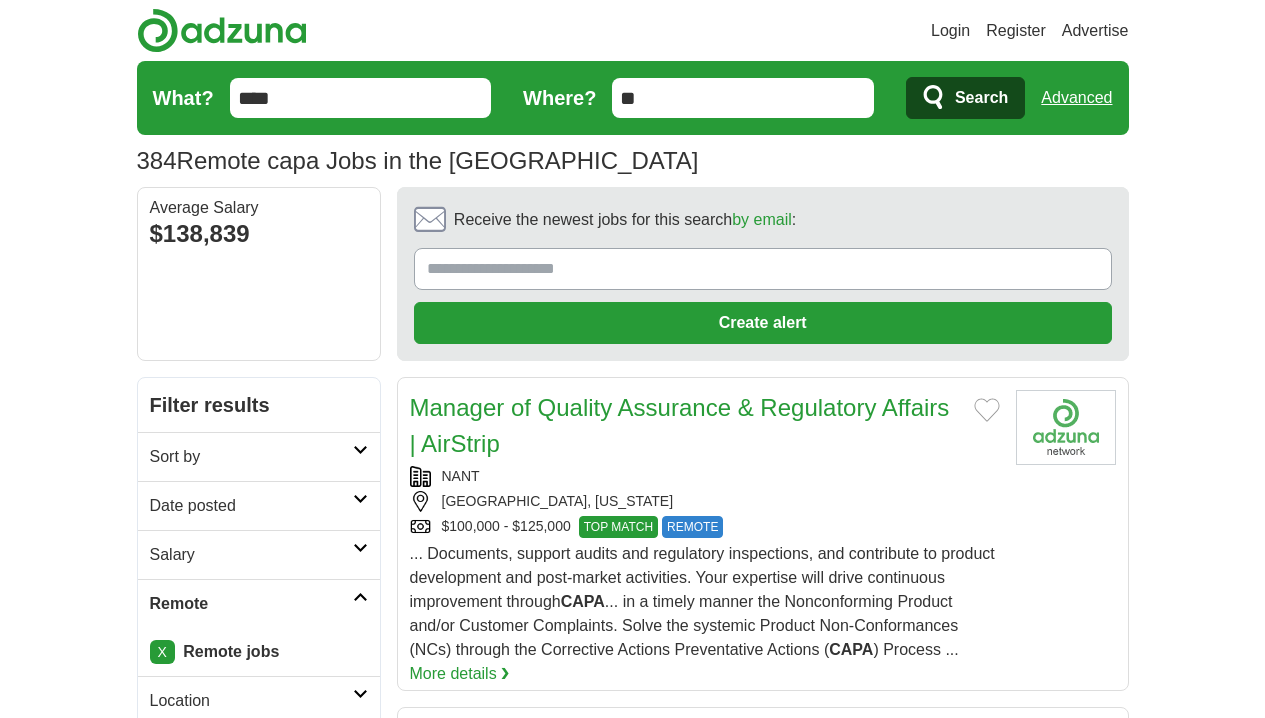 scroll, scrollTop: 0, scrollLeft: 0, axis: both 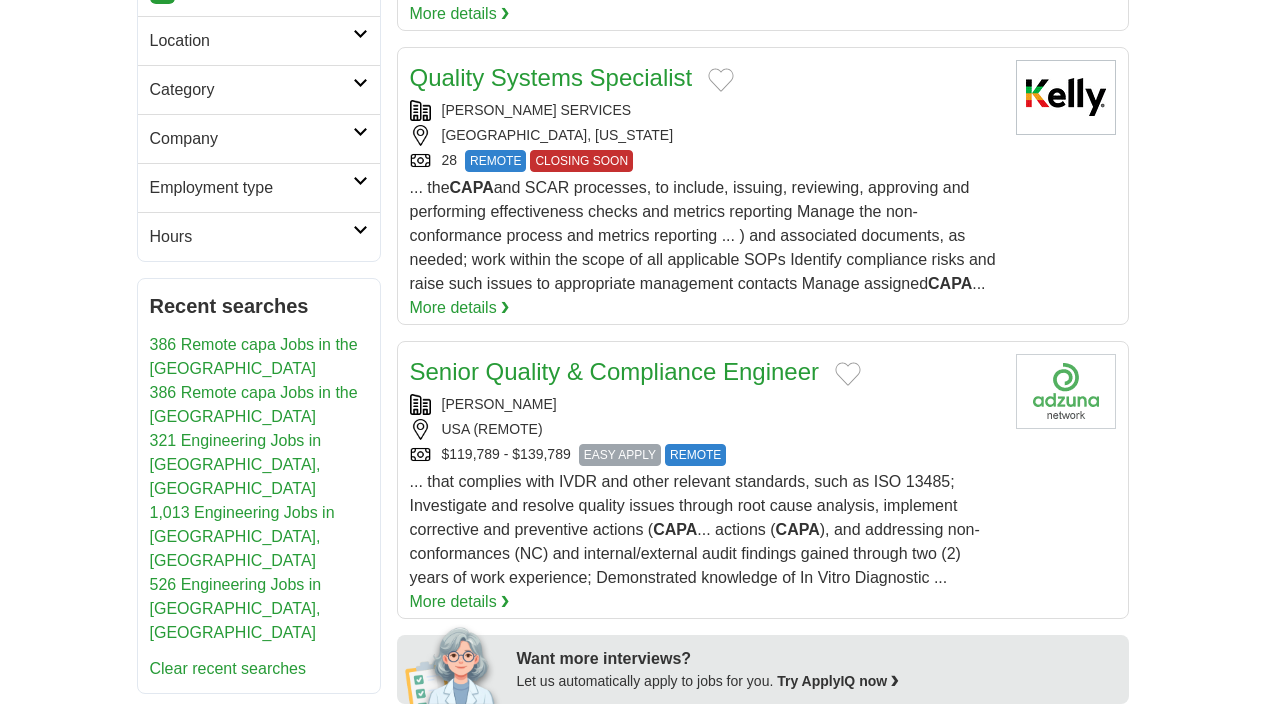 click on "...  the  CAPA  and SCAR processes, to include, issuing, reviewing, approving and performing effectiveness checks and metrics reporting Manage the non-conformance process and metrics reporting ... ) and associated documents, as needed; work within the scope of all applicable SOPs Identify compliance risks and raise such issues to appropriate management contacts Manage assigned  CAPA  ..." at bounding box center [703, 235] 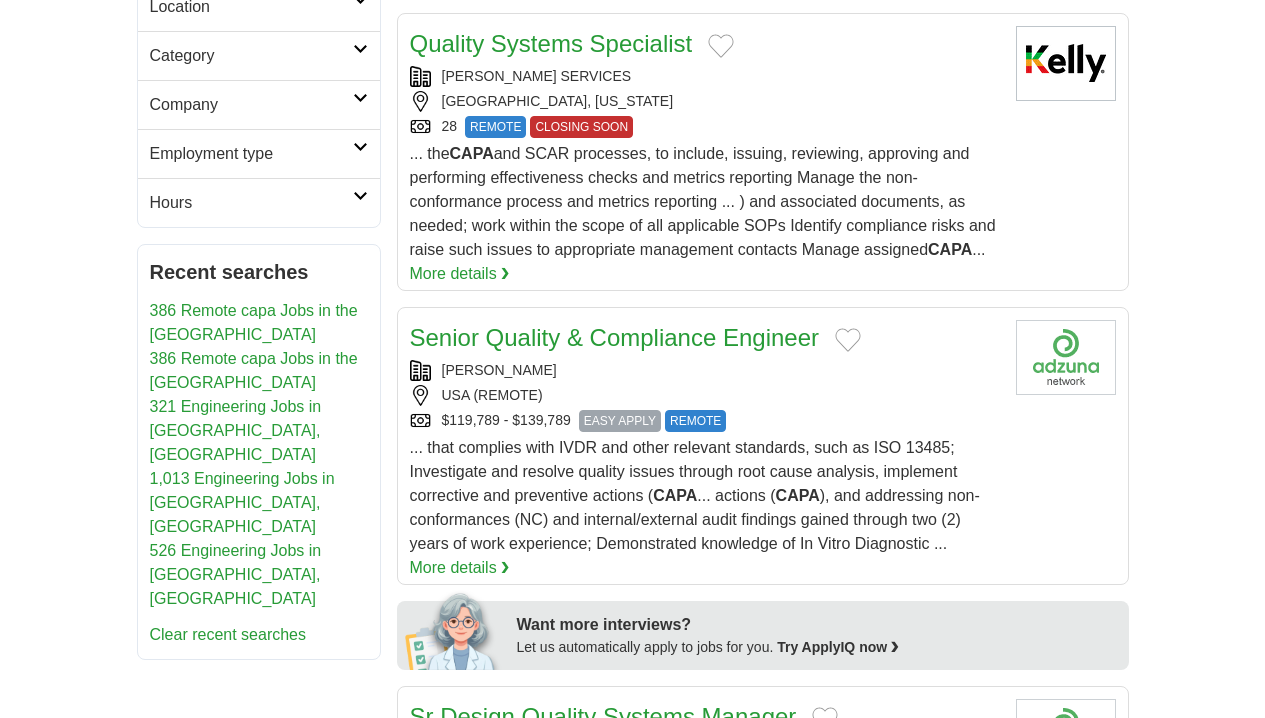 scroll, scrollTop: 699, scrollLeft: 0, axis: vertical 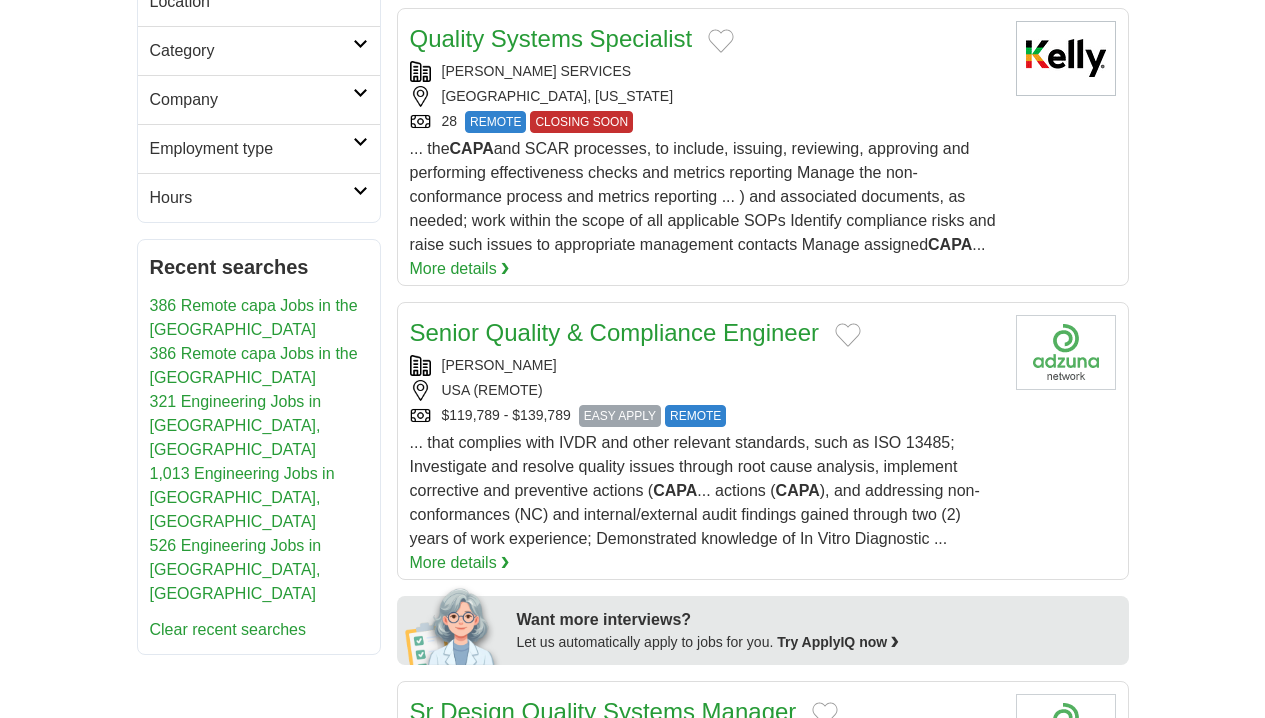 click on "More details ❯" at bounding box center (460, 269) 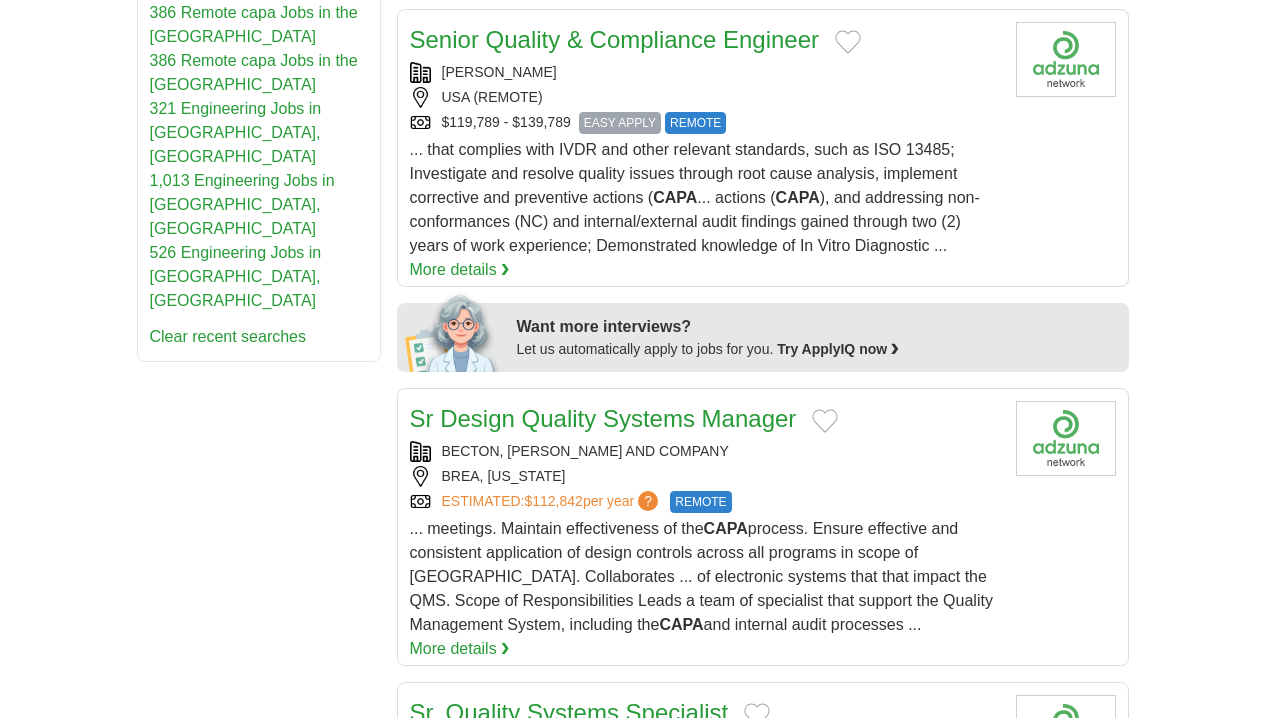 scroll, scrollTop: 994, scrollLeft: 0, axis: vertical 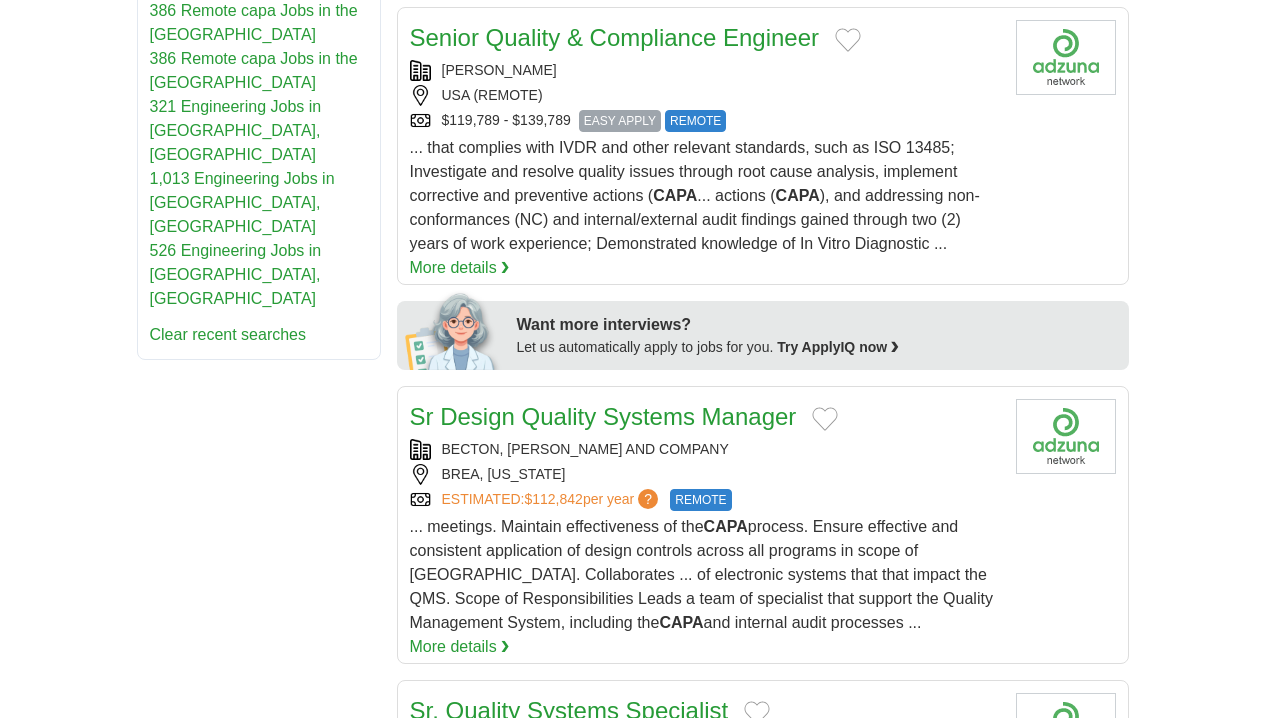 click on "...  that complies with IVDR and other relevant standards, such as ISO 13485; Investigate and resolve quality issues through root cause analysis, implement corrective and preventive actions ( CAPA  ...  actions ( CAPA ), and addressing non-conformances (NC) and internal/external audit findings gained through two (2) years of work experience; Demonstrated knowledge of In Vitro Diagnostic ...
More details ❯" at bounding box center (705, 208) 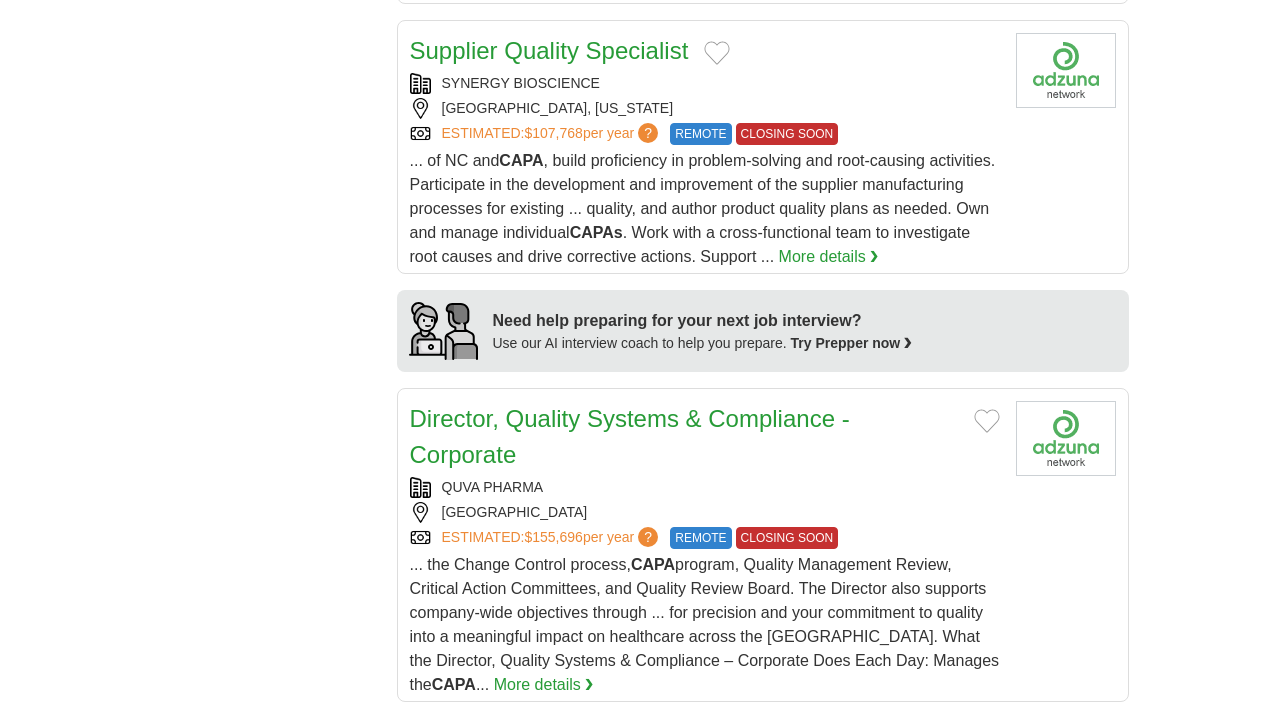 scroll, scrollTop: 1926, scrollLeft: 0, axis: vertical 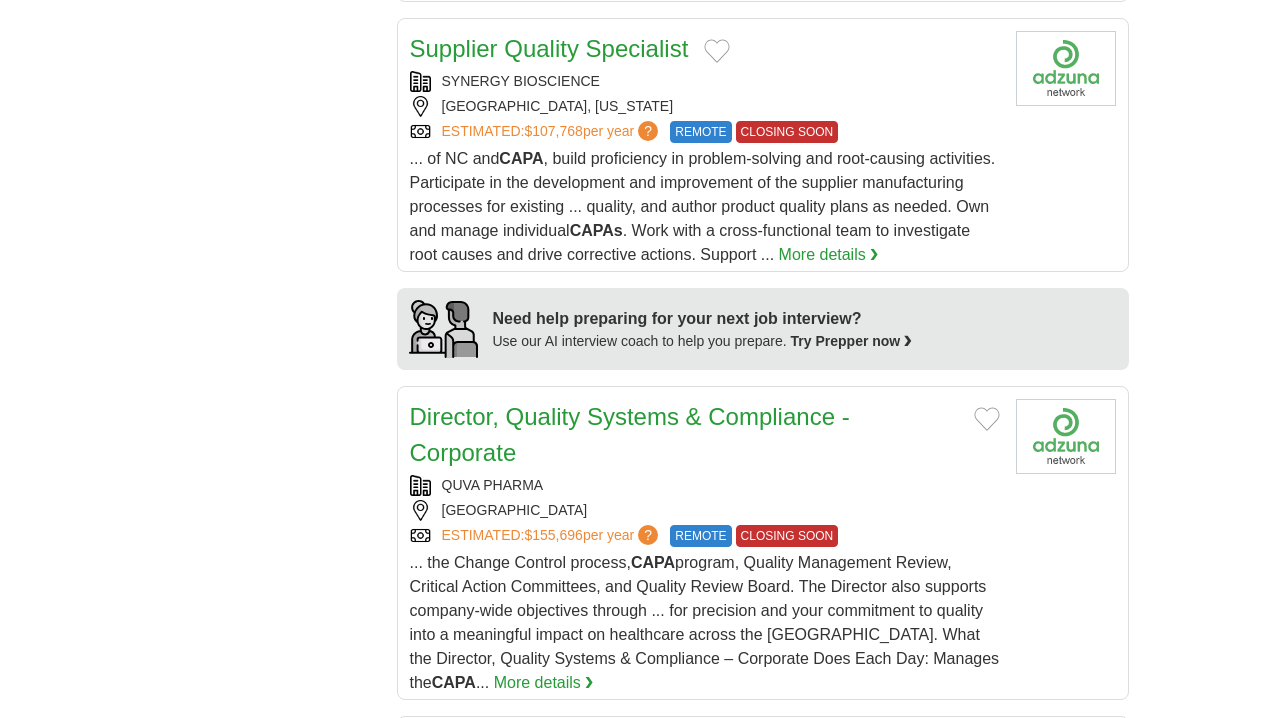 click on "Supplier Quality Specialist" at bounding box center [549, 48] 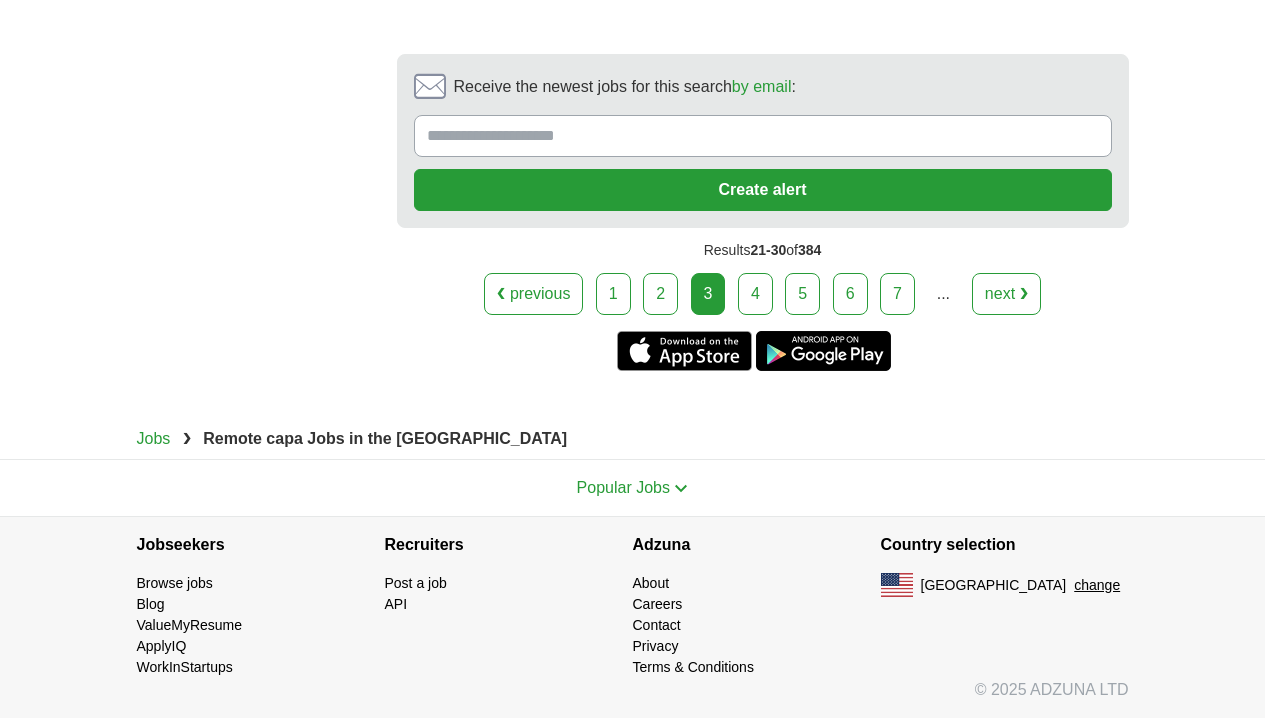 scroll, scrollTop: 4603, scrollLeft: 0, axis: vertical 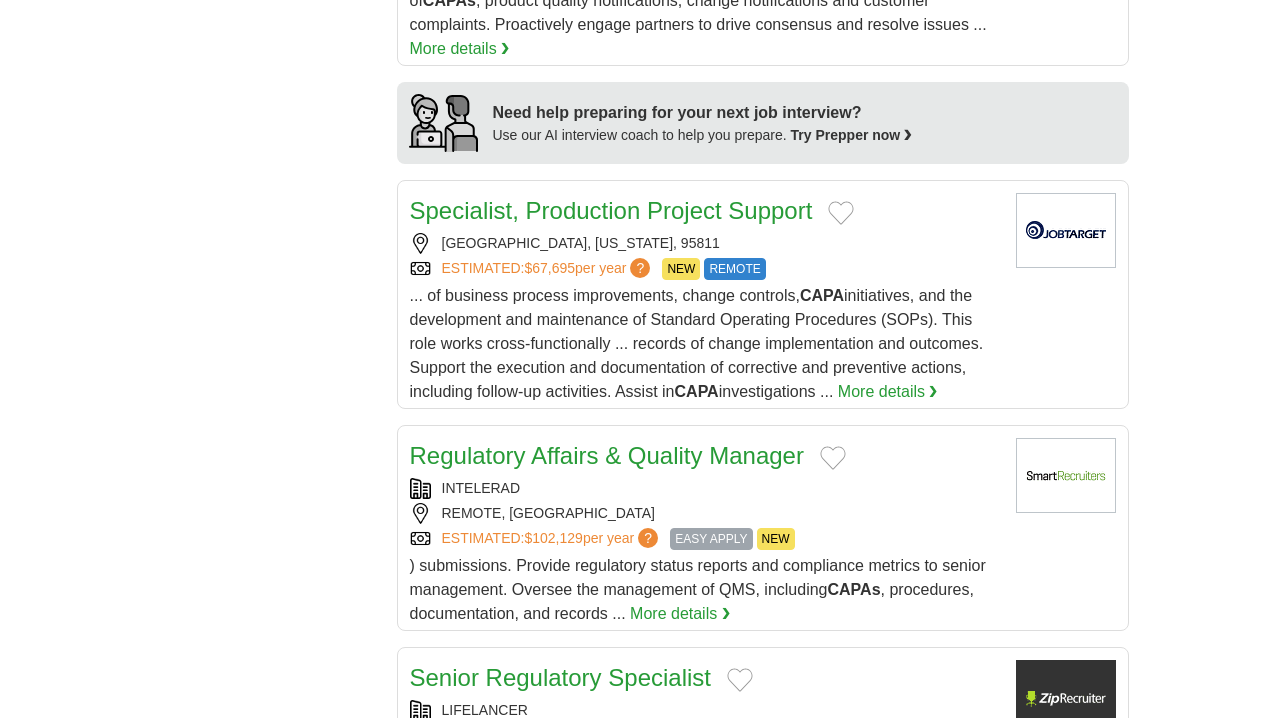 click on "...  of business process improvements, change controls,  CAPA  initiatives, and the development and maintenance of Standard Operating Procedures (SOPs). This role works cross-functionally ...  records of change implementation and outcomes. Support the execution and documentation of corrective and preventive actions, including follow-up activities. Assist in  CAPA  investigations ..." at bounding box center (697, 343) 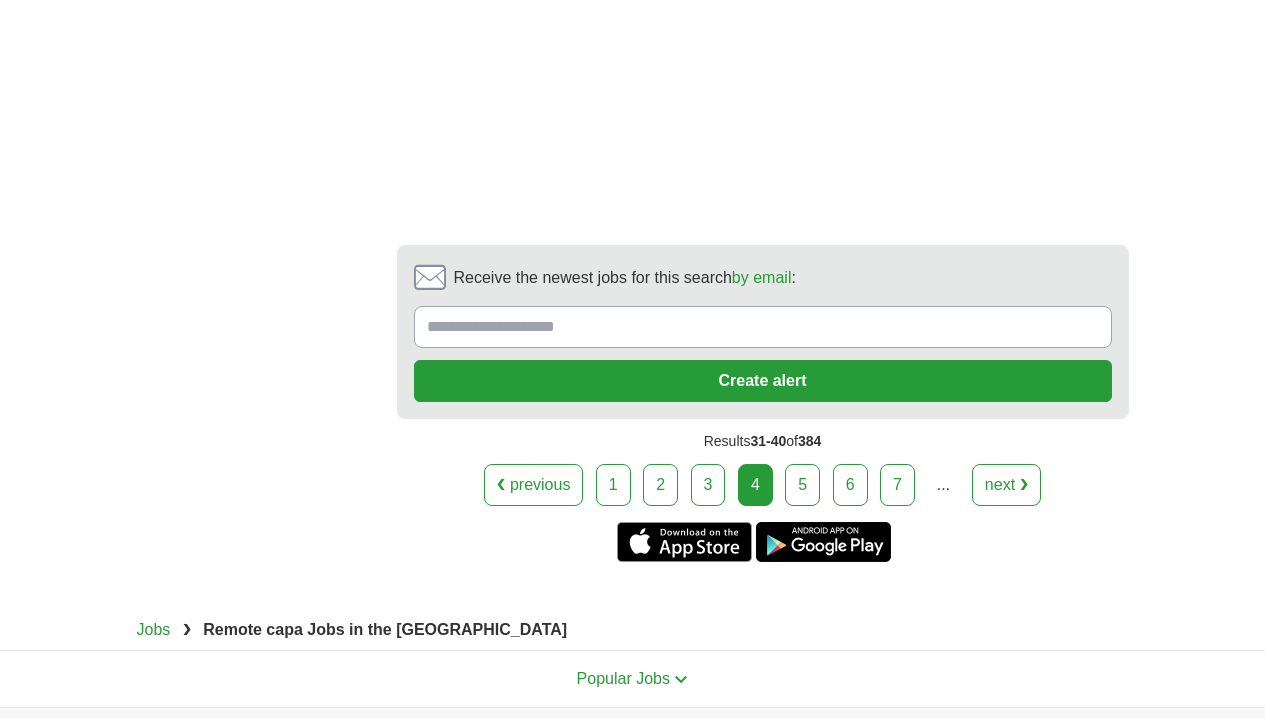 scroll, scrollTop: 4034, scrollLeft: 0, axis: vertical 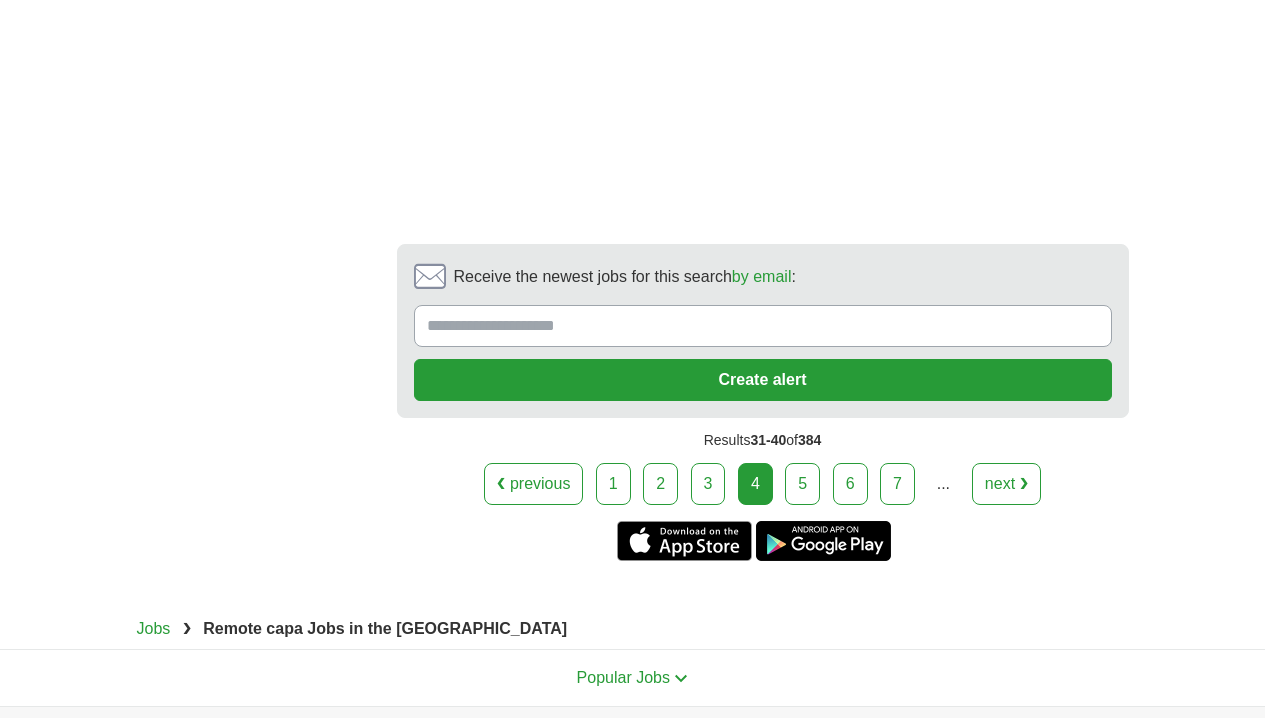 click on "next ❯" at bounding box center [1006, 484] 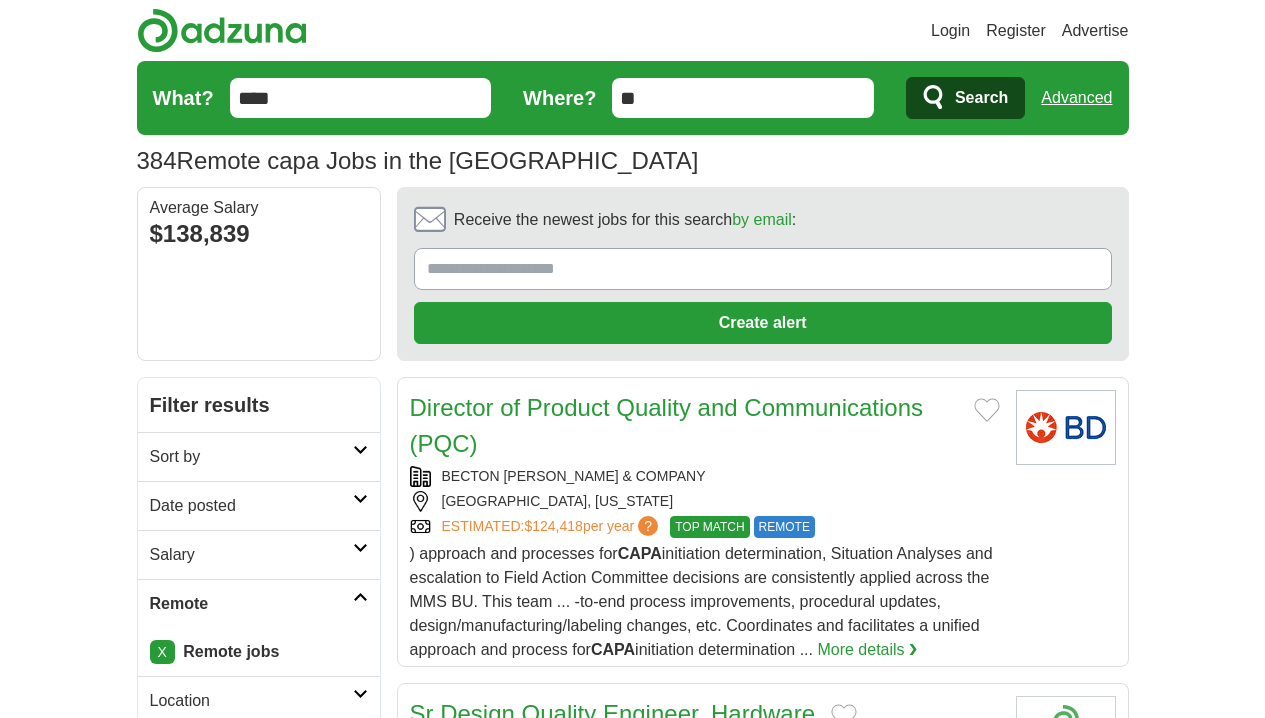 scroll, scrollTop: 0, scrollLeft: 0, axis: both 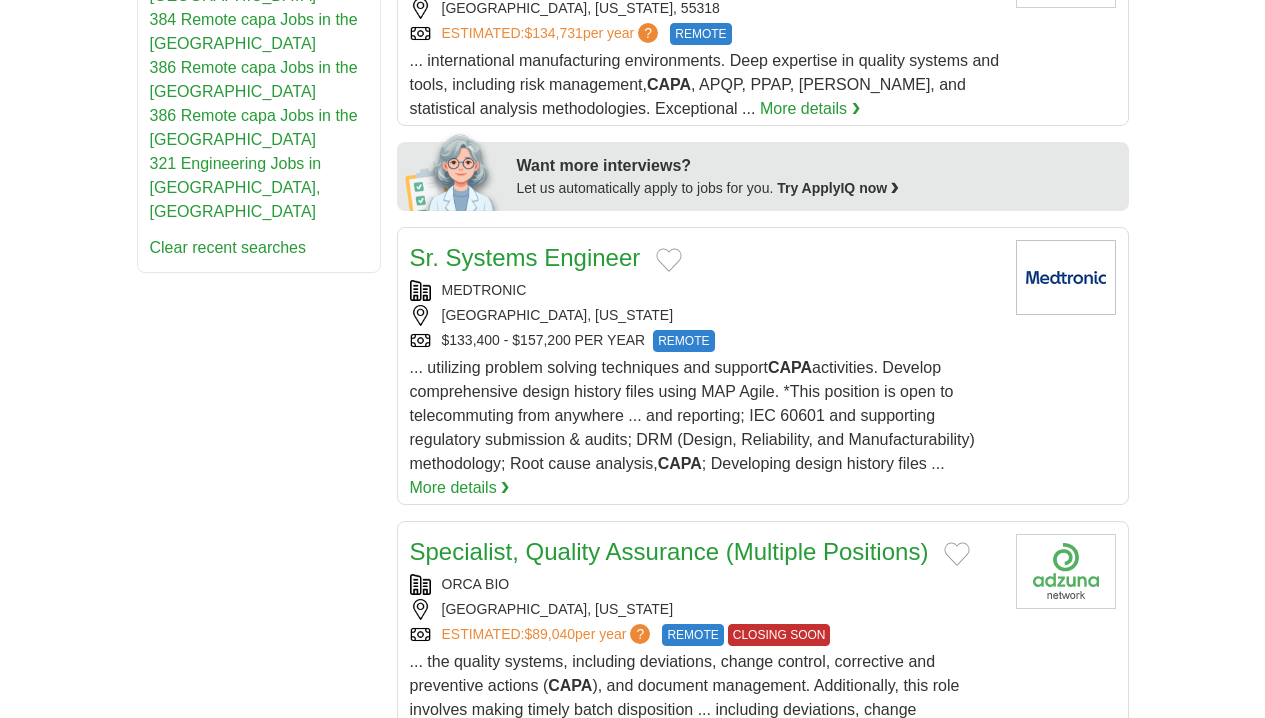 click on "...  utilizing problem solving techniques and support  CAPA  activities. Develop comprehensive design history files using MAP Agile. *This position is open to telecommuting from anywhere ...  and reporting; IEC 60601 and supporting regulatory submission & audits; DRM (Design, Reliability, and Manufacturability) methodology; Root cause analysis,  CAPA ; Developing design history files ..." at bounding box center [692, 415] 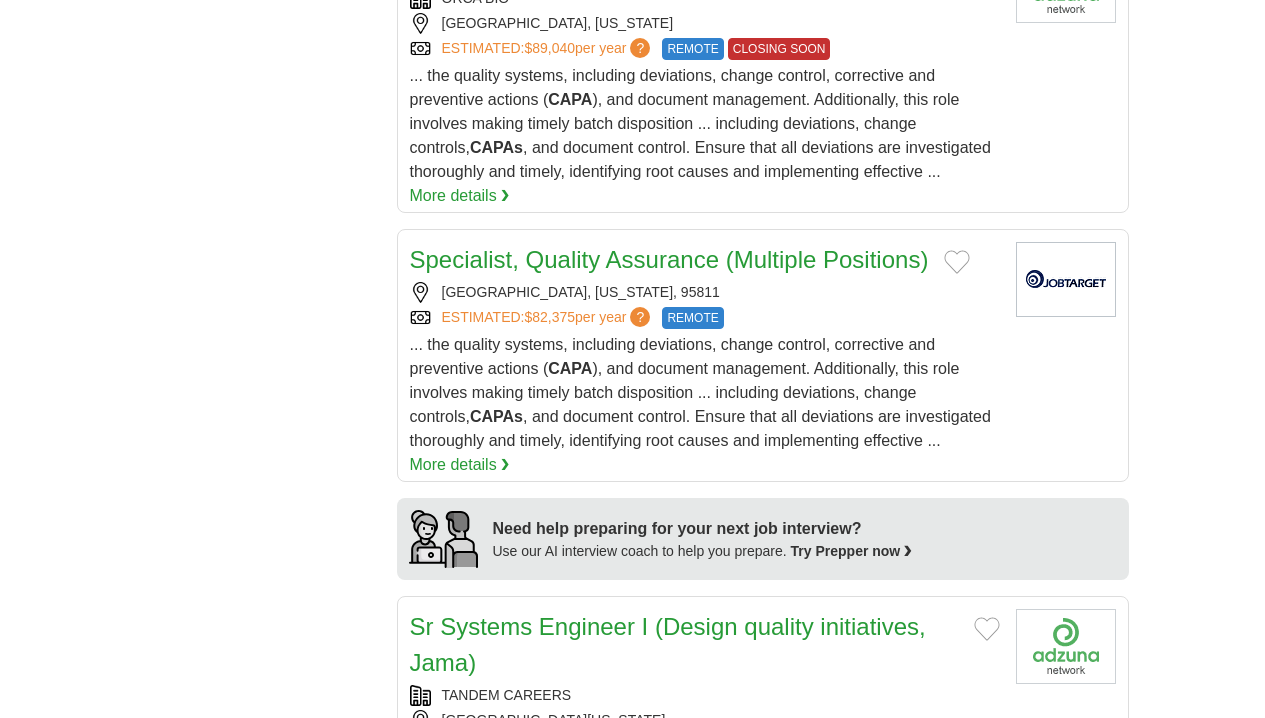 scroll, scrollTop: 1620, scrollLeft: 0, axis: vertical 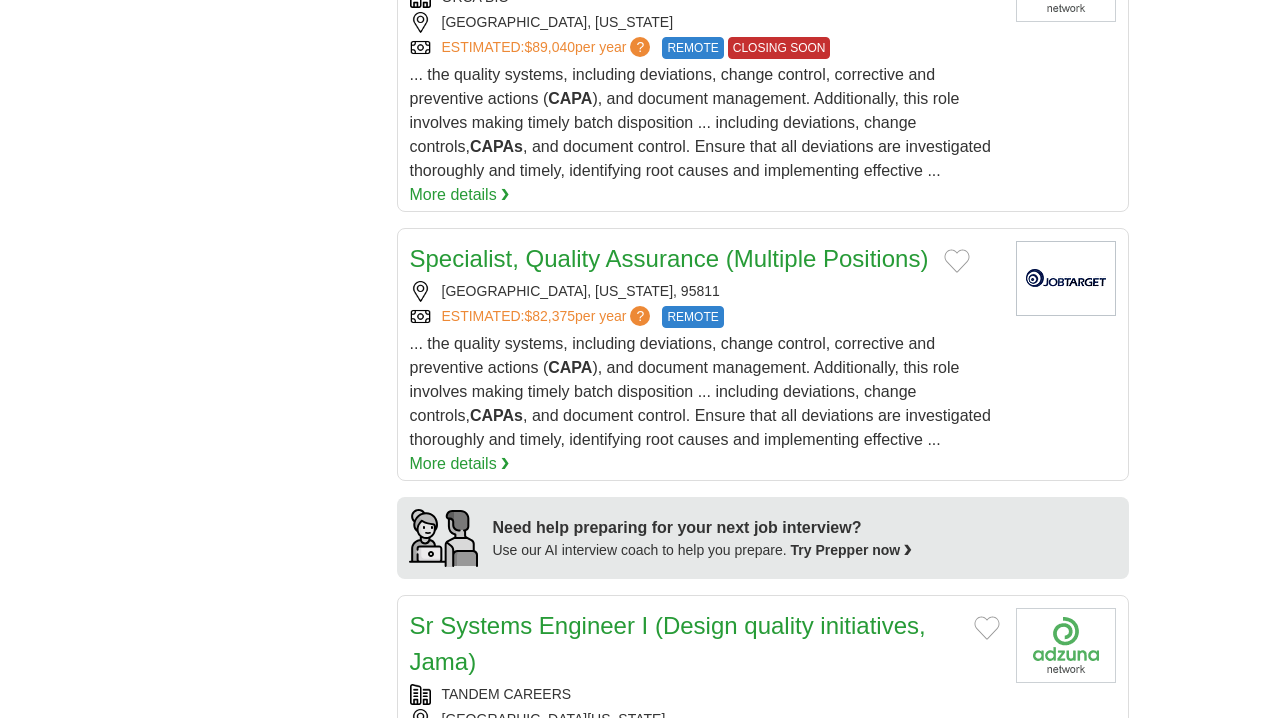 click on "...  the quality systems, including deviations, change control, corrective and preventive actions ( CAPA ), and document management. Additionally, this role involves making timely batch disposition ...  including deviations, change controls,  CAPAs , and document control. Ensure that all deviations are investigated thoroughly and timely, identifying root causes and implementing effective ..." at bounding box center [700, 391] 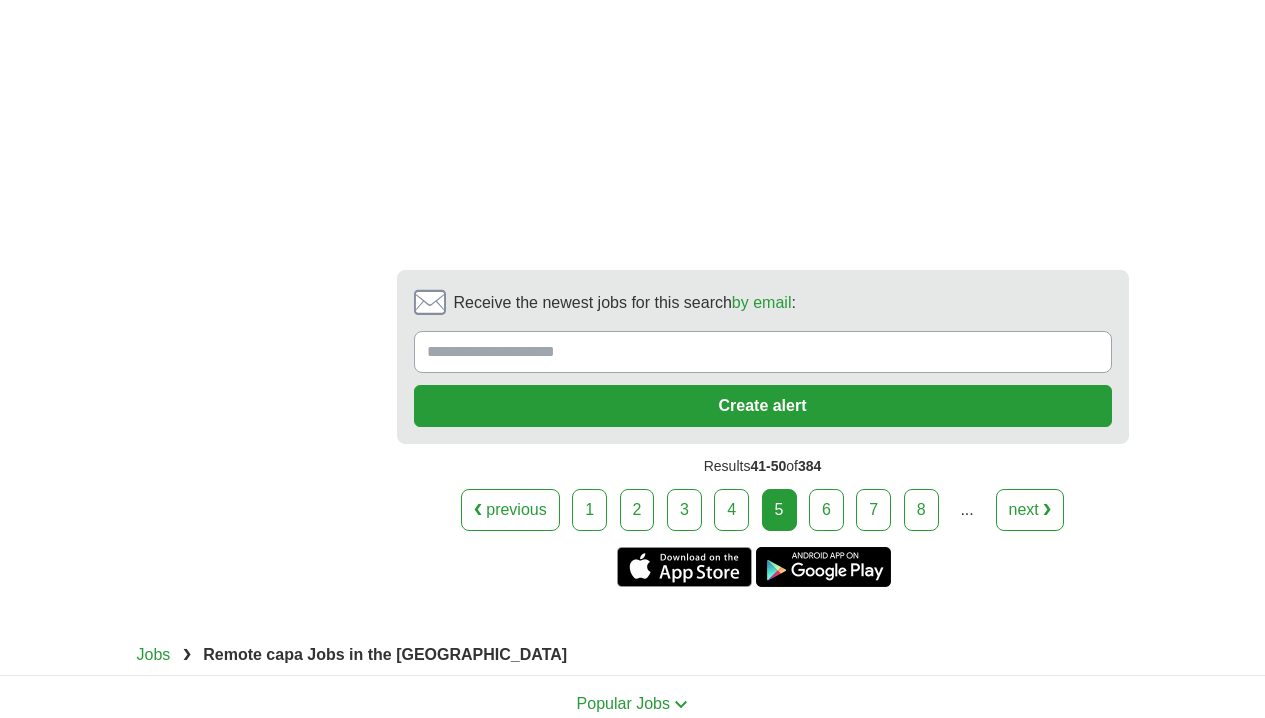 scroll, scrollTop: 4176, scrollLeft: 0, axis: vertical 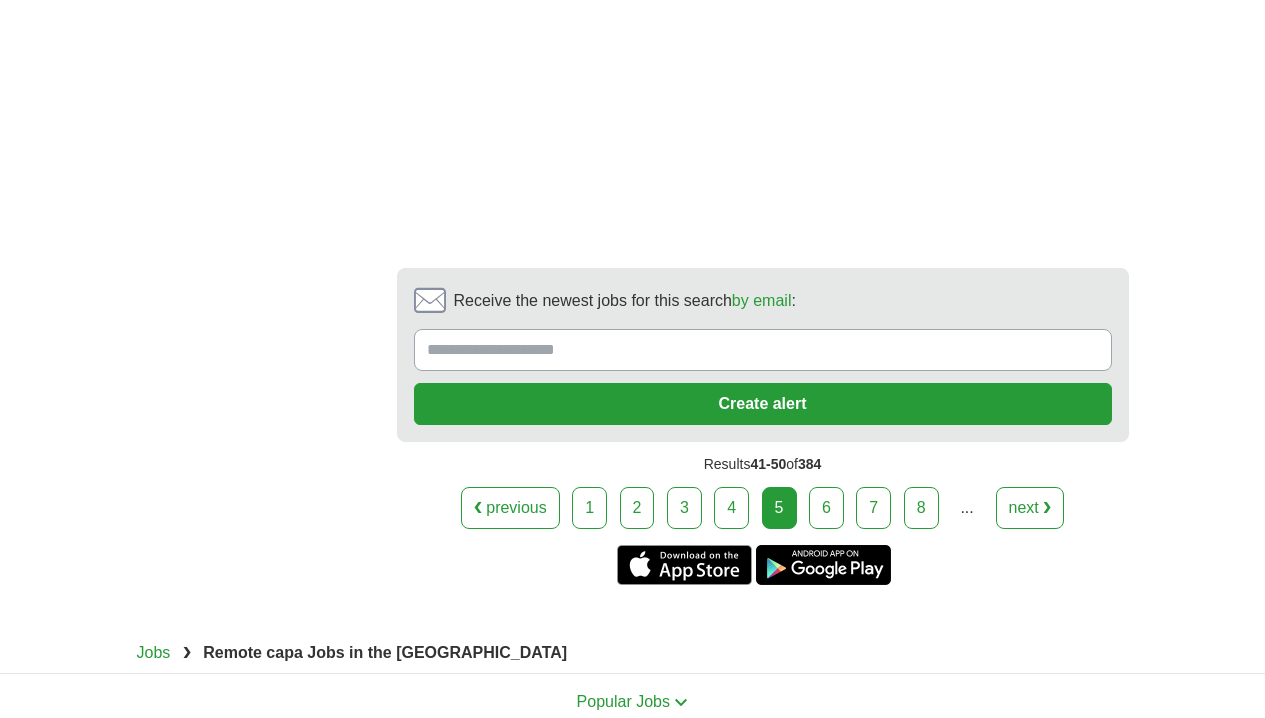 click on "6" at bounding box center (826, 508) 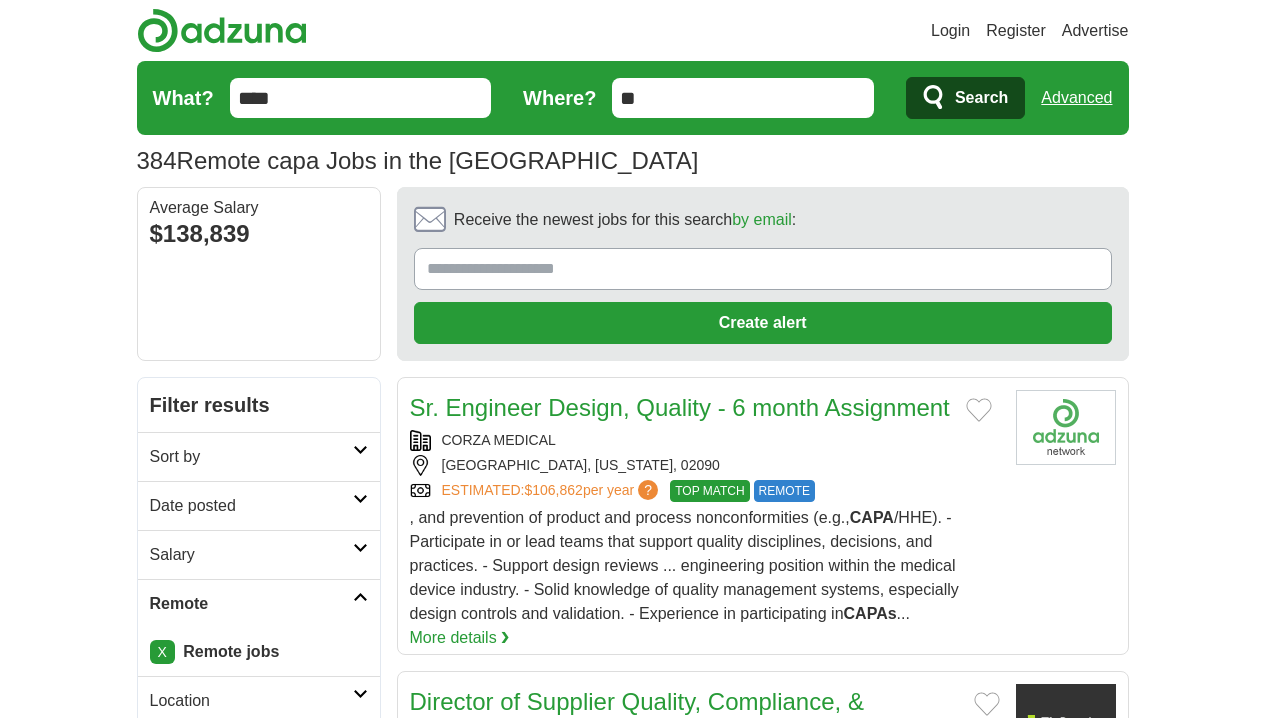 scroll, scrollTop: 0, scrollLeft: 0, axis: both 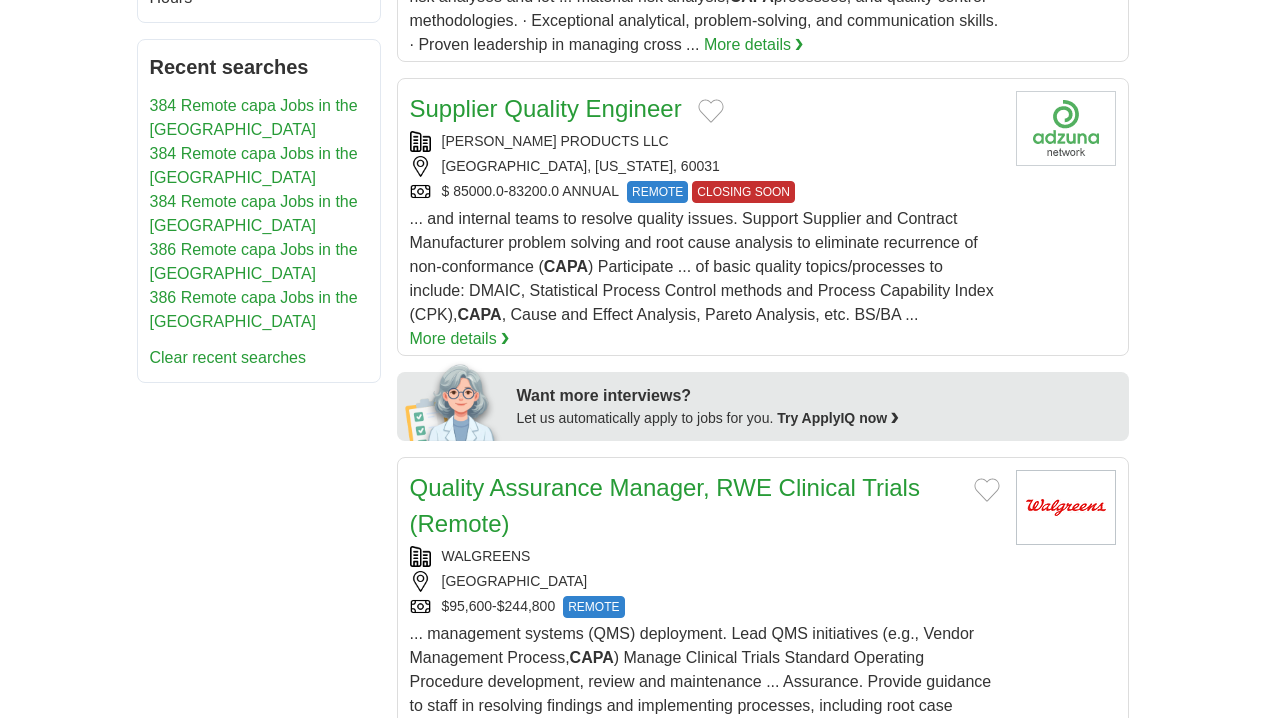 click on "...  and internal teams to resolve quality issues. Support Supplier and Contract Manufacturer problem solving and root cause analysis to eliminate recurrence of non-conformance ( CAPA ) Participate ...  of basic quality topics/processes to include: DMAIC, Statistical Process Control methods and Process Capability Index (CPK),  CAPA , Cause and Effect Analysis, Pareto Analysis, etc. BS/BA ..." at bounding box center [702, 266] 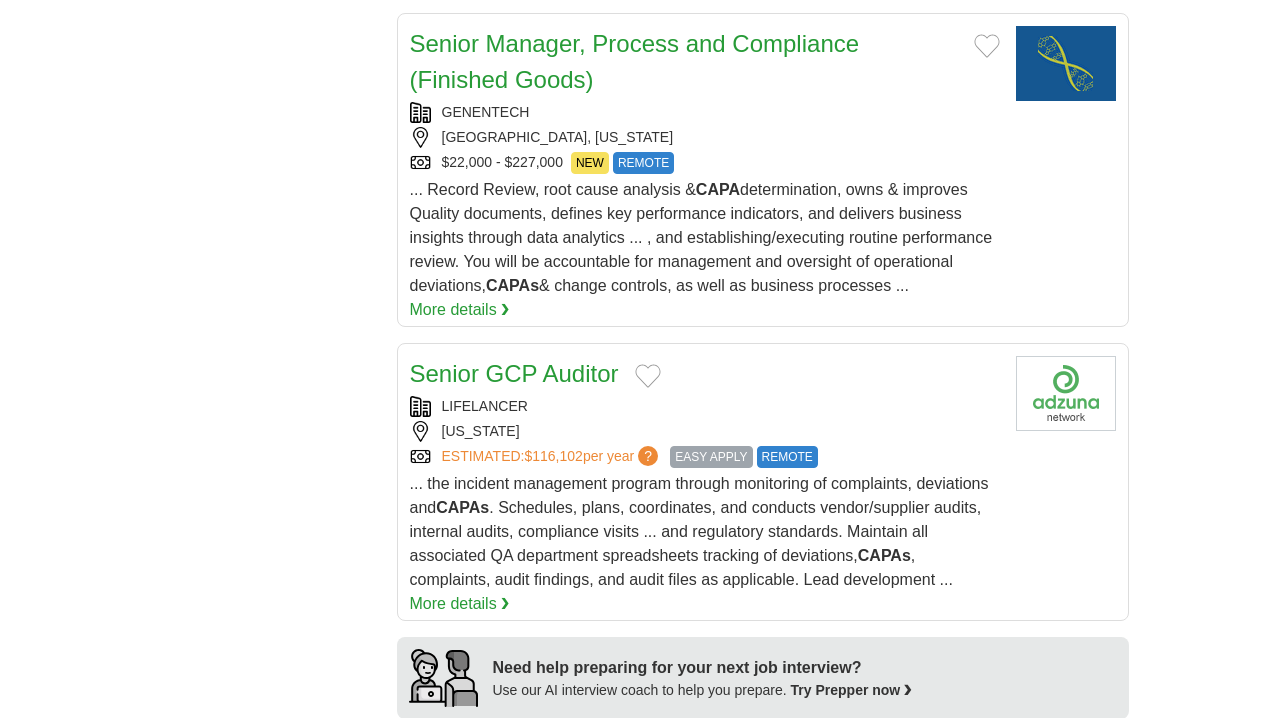 scroll, scrollTop: 1675, scrollLeft: 0, axis: vertical 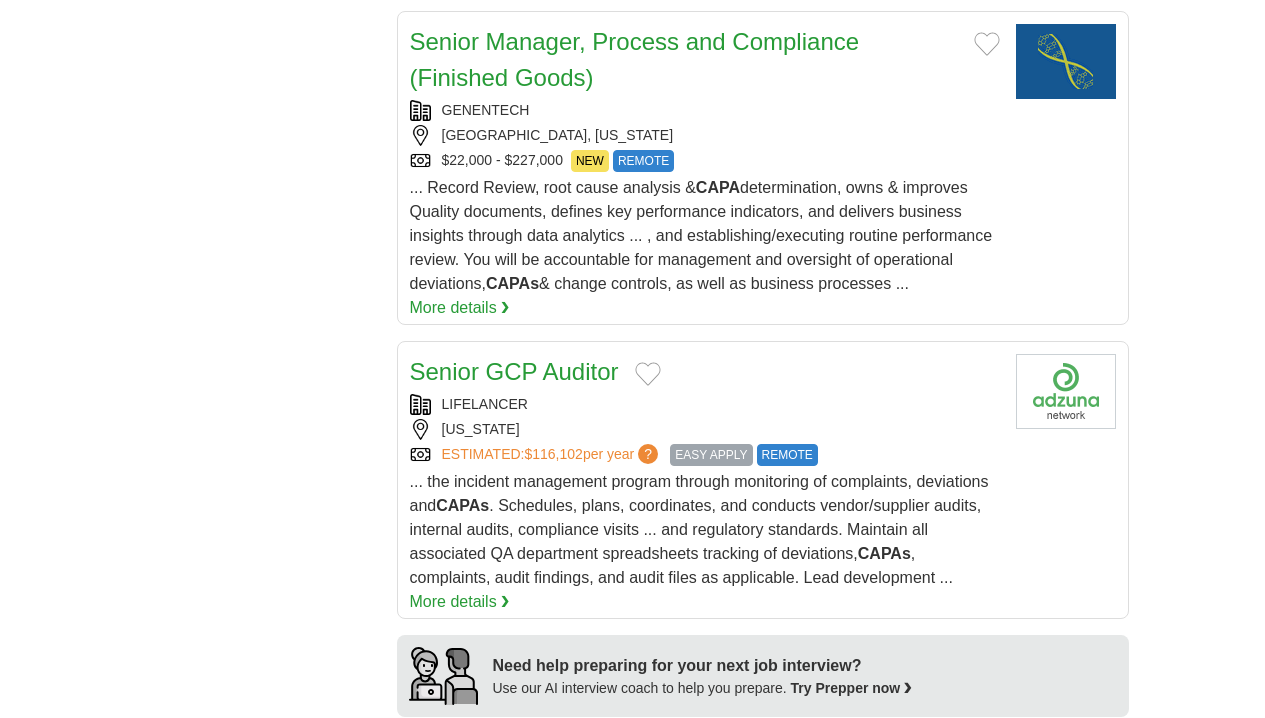 click on "...  Record Review, root cause analysis &  CAPA  determination, owns & improves Quality documents, defines key performance indicators, and delivers business insights through data analytics ... , and establishing/executing routine performance review. You will be accountable for management and oversight of operational deviations,  CAPAs  & change controls, as well as business processes ..." at bounding box center (701, 235) 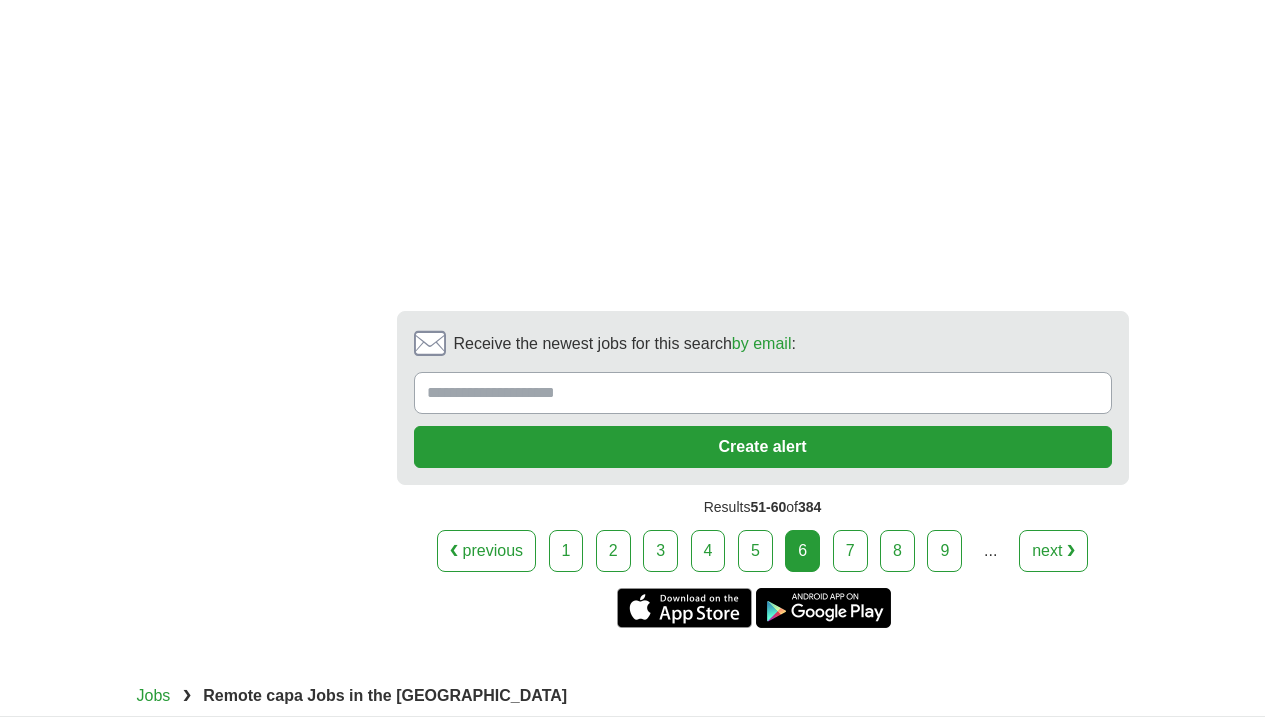 scroll, scrollTop: 3709, scrollLeft: 0, axis: vertical 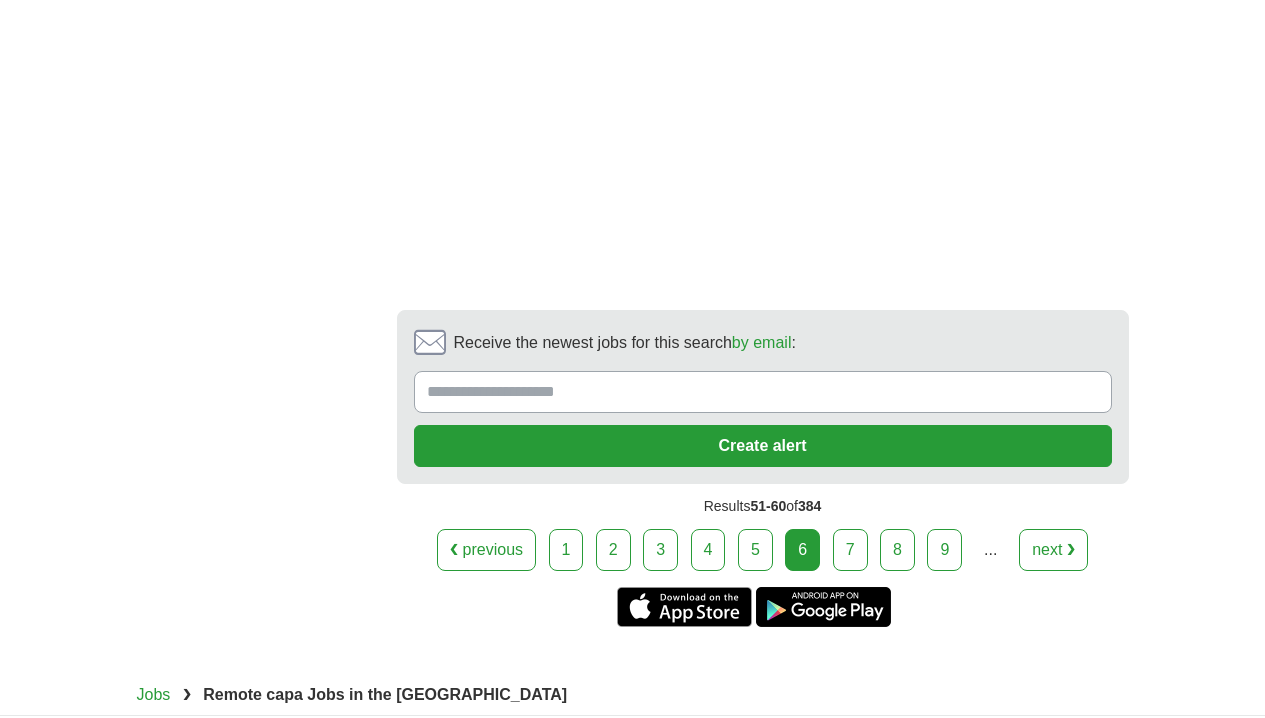 click on "7" at bounding box center (850, 550) 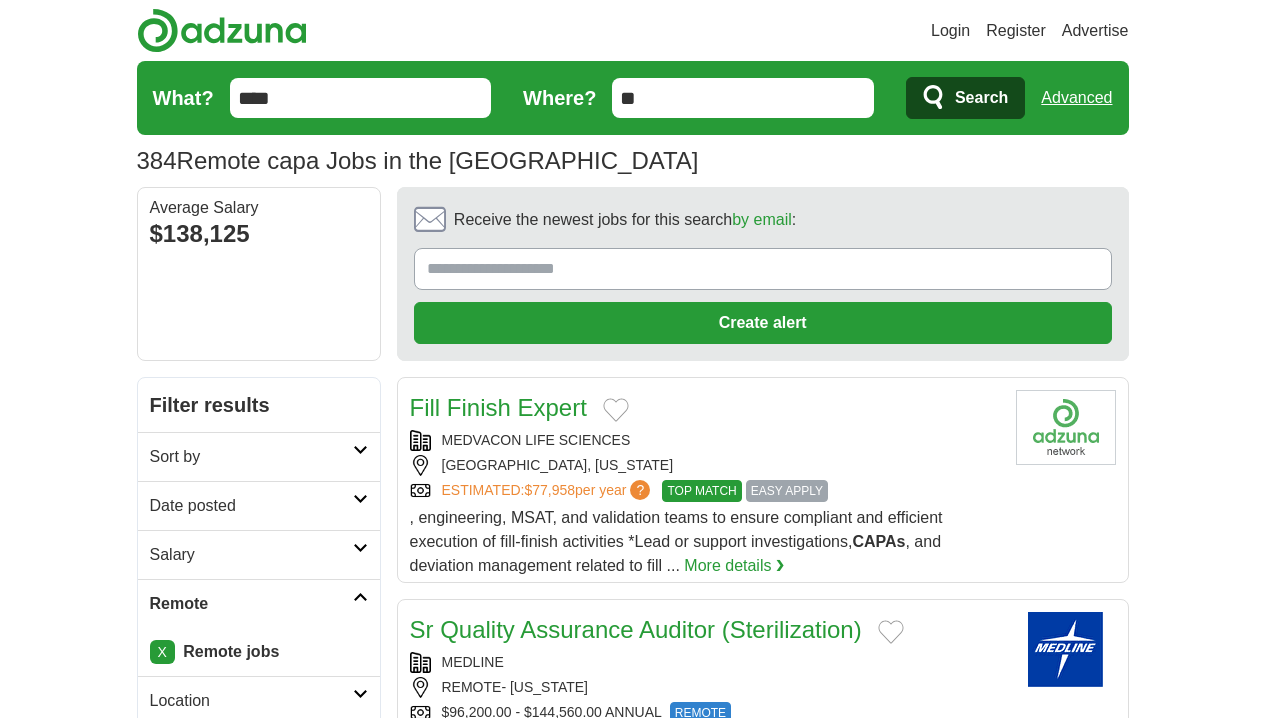 scroll, scrollTop: 0, scrollLeft: 0, axis: both 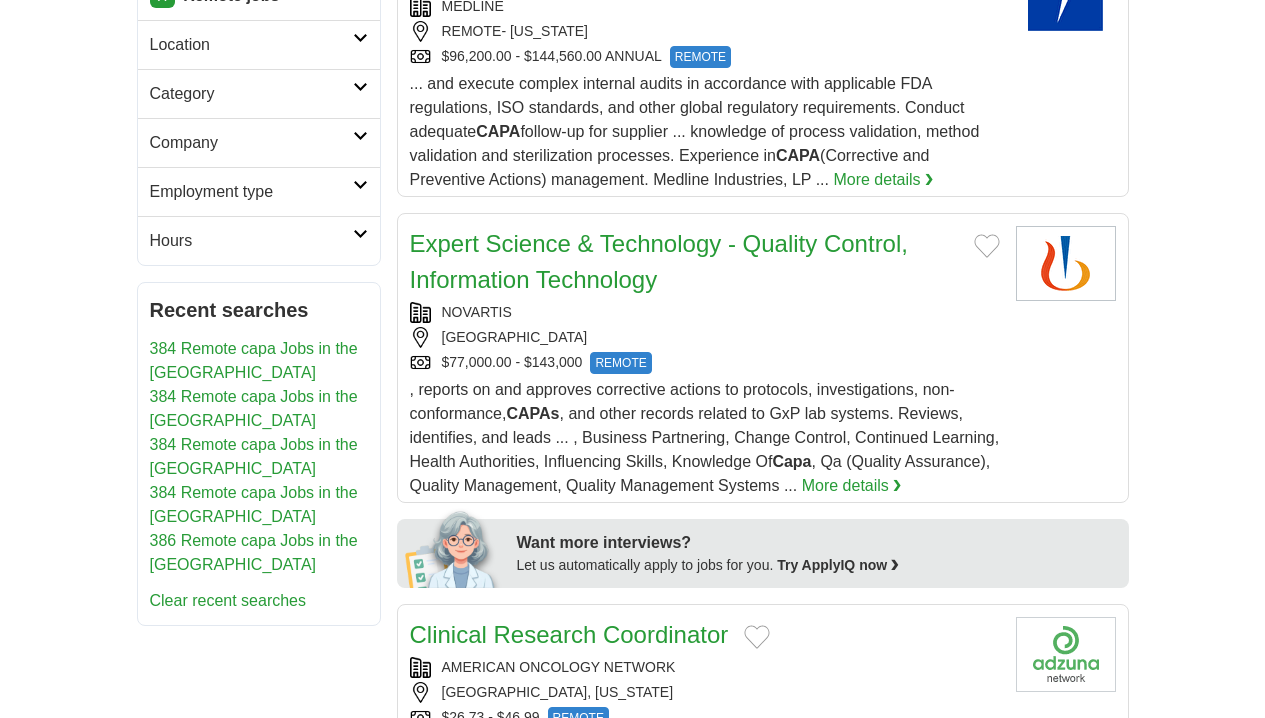 click on ", reports on and approves corrective actions to protocols, investigations, non-conformance,  CAPAs , and other records related to GxP lab systems. Reviews, identifies, and leads ... , Business Partnering, Change Control, Continued Learning, Health Authorities, Influencing Skills, Knowledge Of  Capa , Qa (Quality Assurance), Quality Management, Quality Management Systems ..." at bounding box center (705, 437) 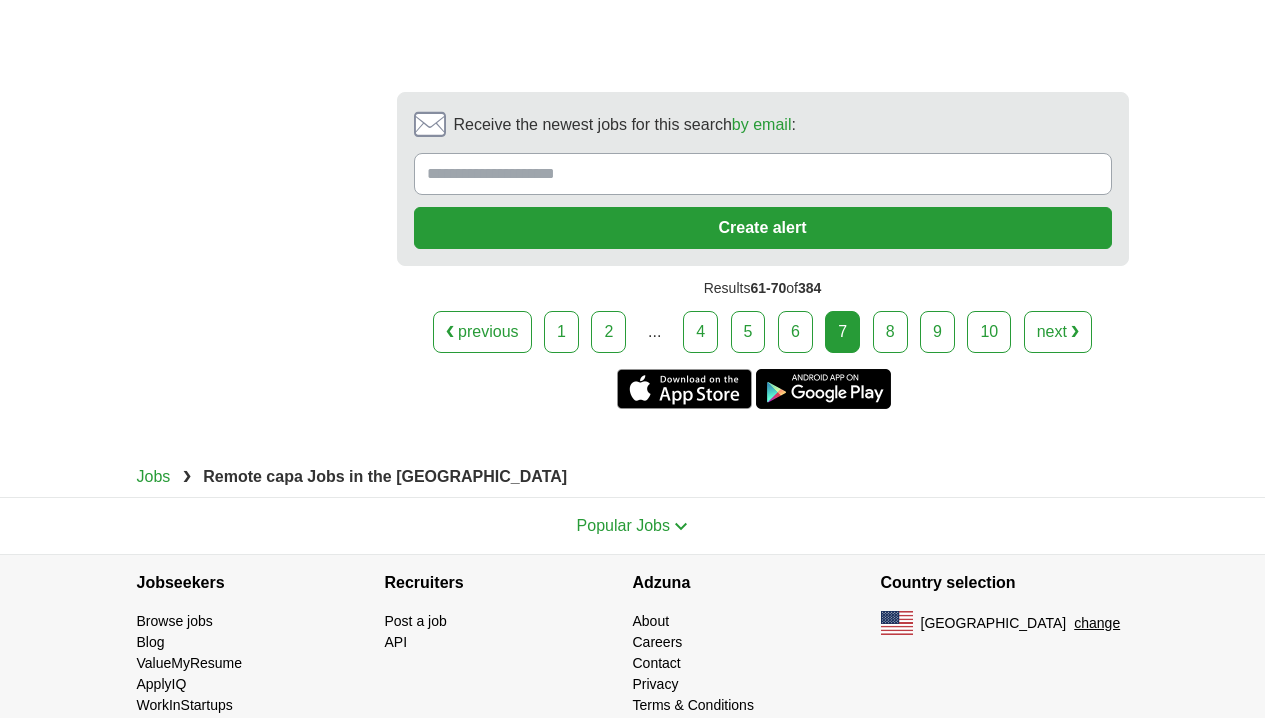 scroll, scrollTop: 4721, scrollLeft: 0, axis: vertical 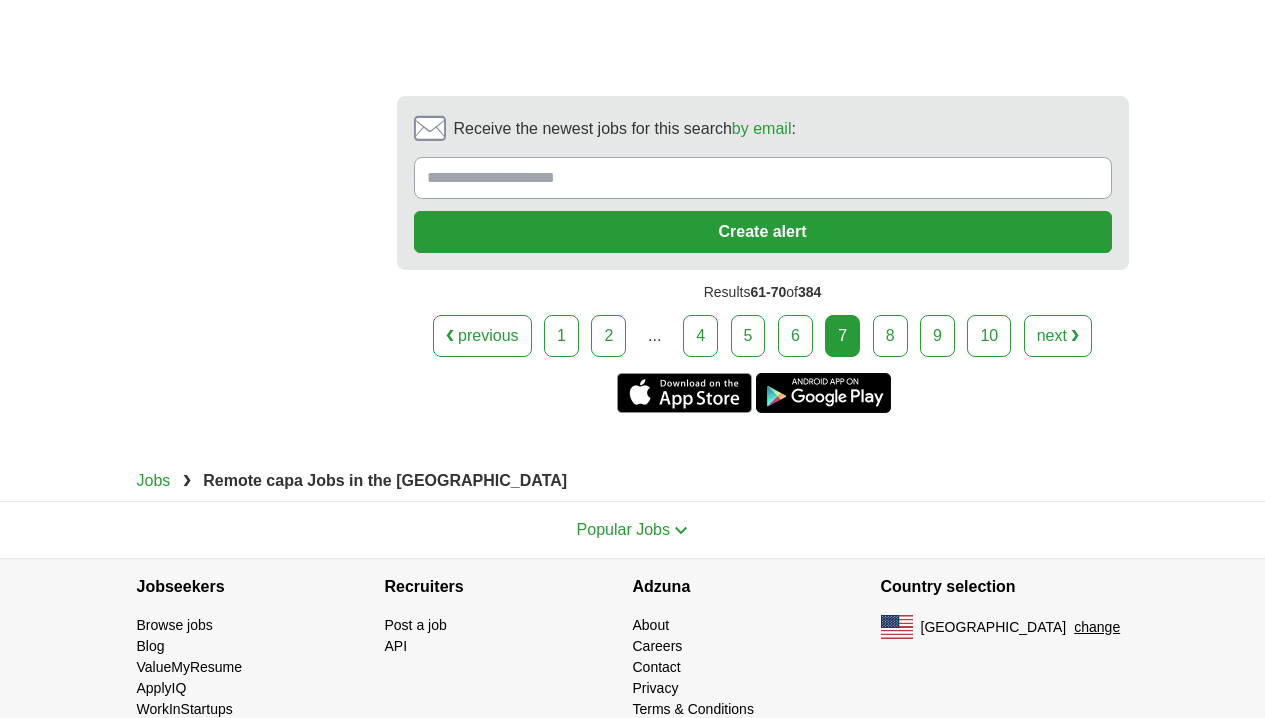 click on "next ❯" at bounding box center (1058, 336) 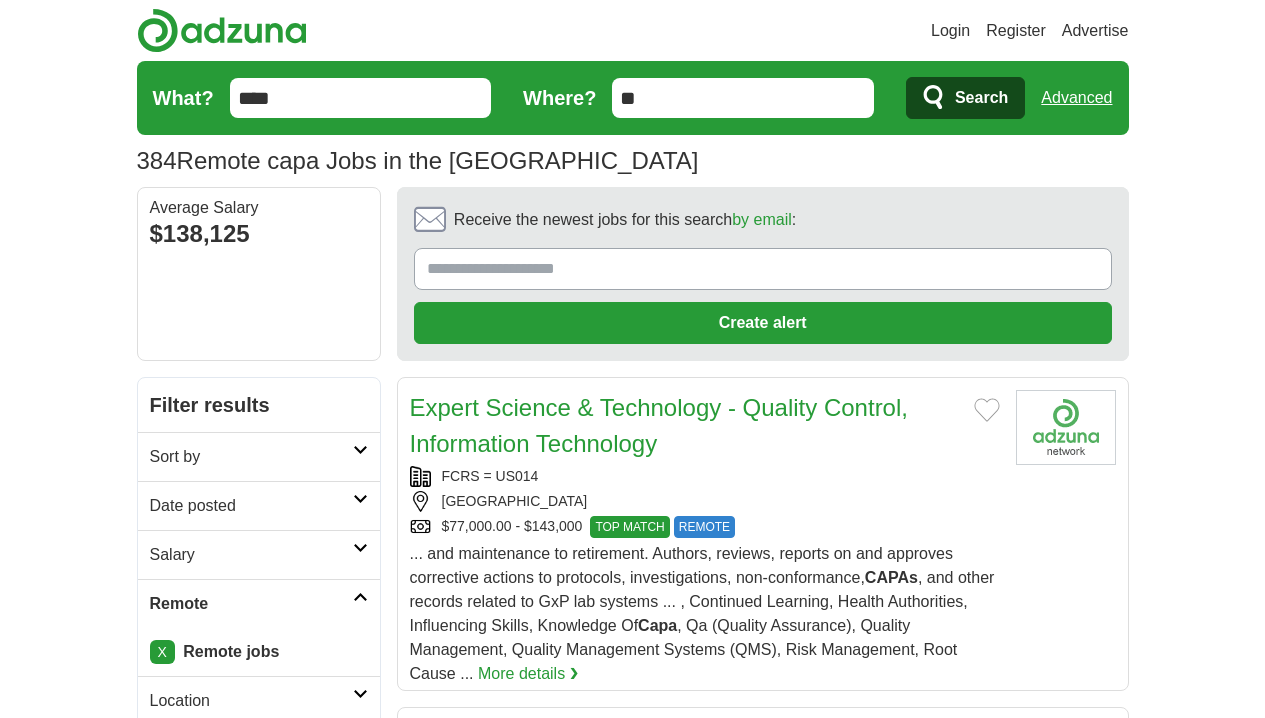 scroll, scrollTop: 0, scrollLeft: 0, axis: both 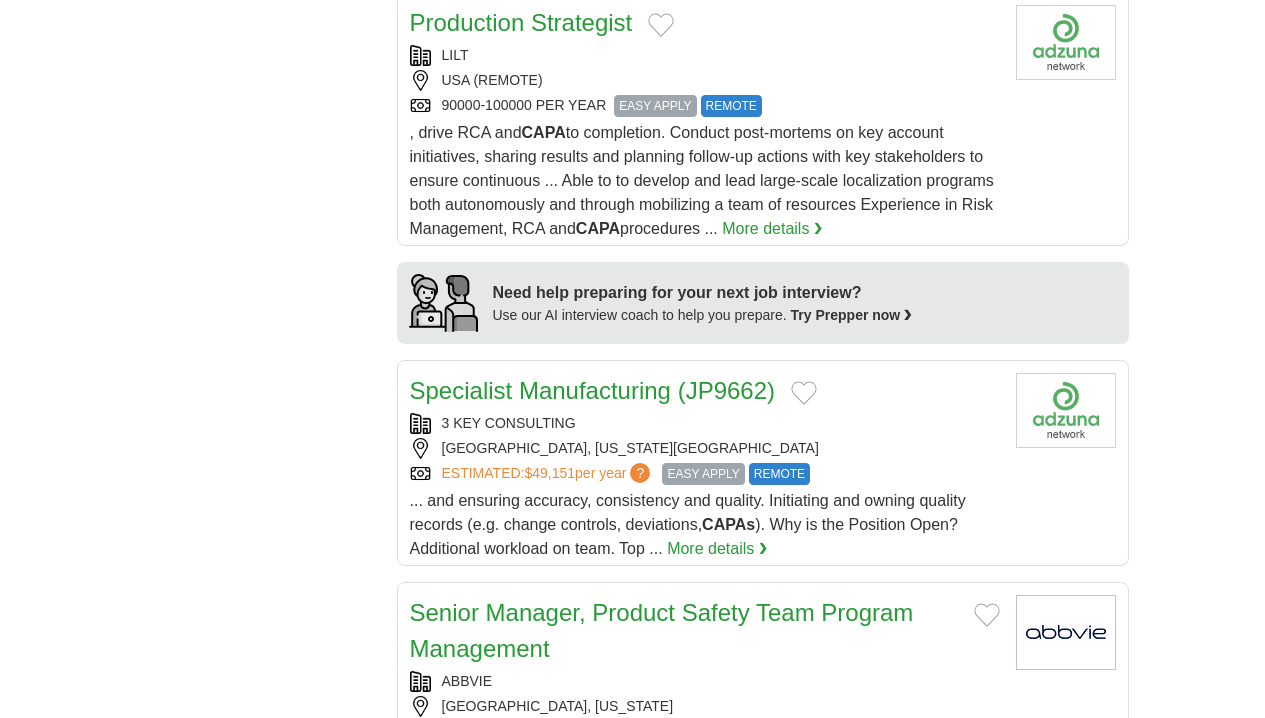click on ", drive RCA and  CAPA  to completion. Conduct post-mortems on key account initiatives, sharing results and planning follow-up actions with key stakeholders to ensure continuous ...  Able to to develop and lead large-scale localization programs both autonomously and through mobilizing a team of resources Experience in Risk Management, RCA and  CAPA  procedures ..." at bounding box center (702, 180) 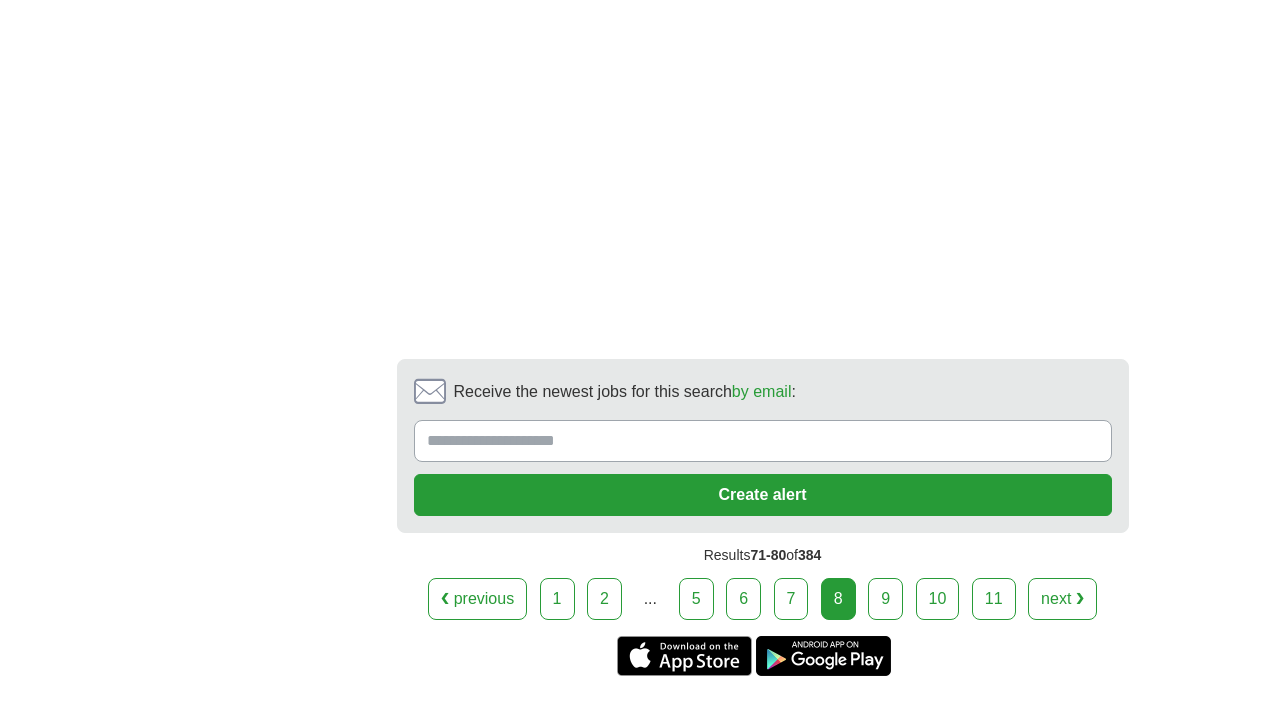 scroll, scrollTop: 4285, scrollLeft: 0, axis: vertical 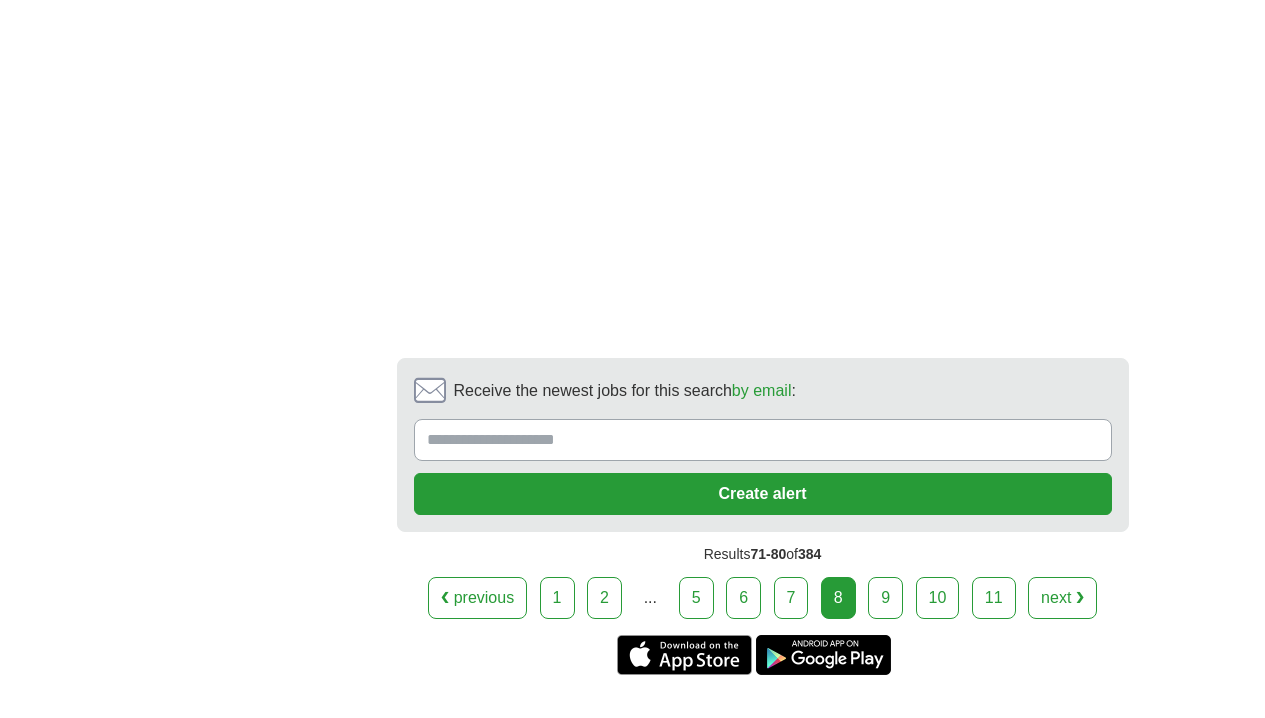 click on "next ❯" at bounding box center [1062, 598] 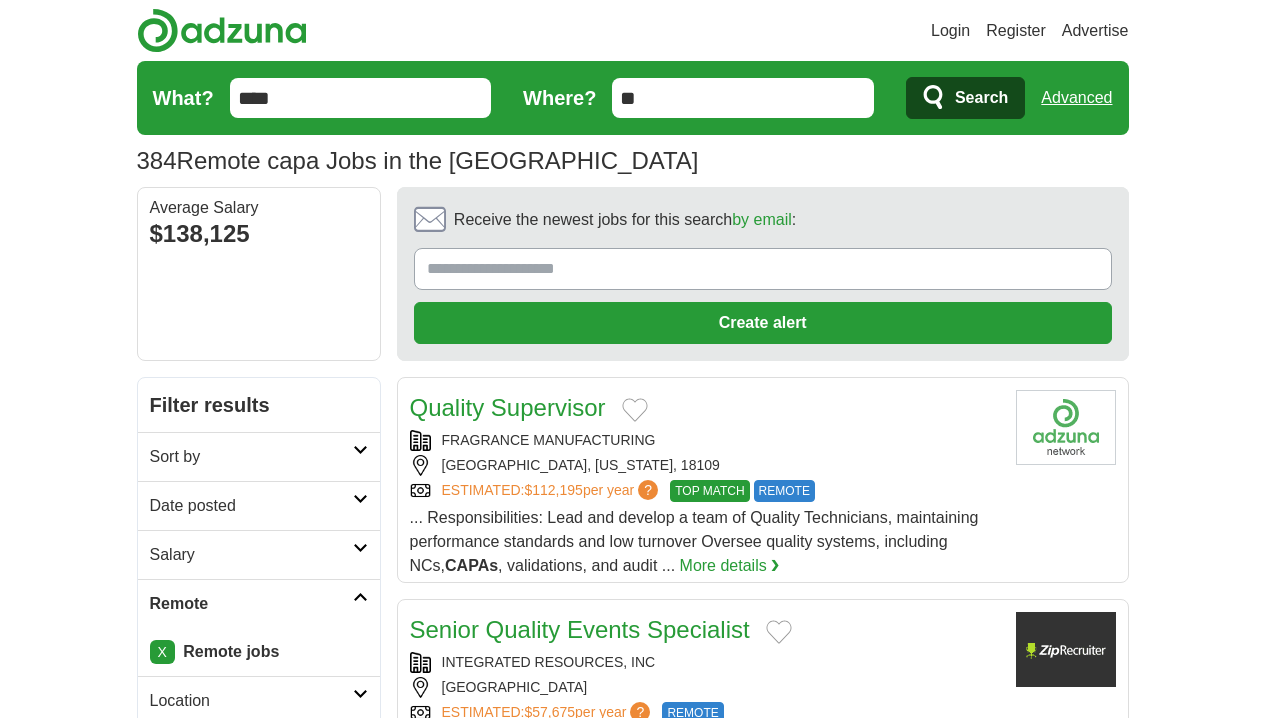 scroll, scrollTop: 0, scrollLeft: 0, axis: both 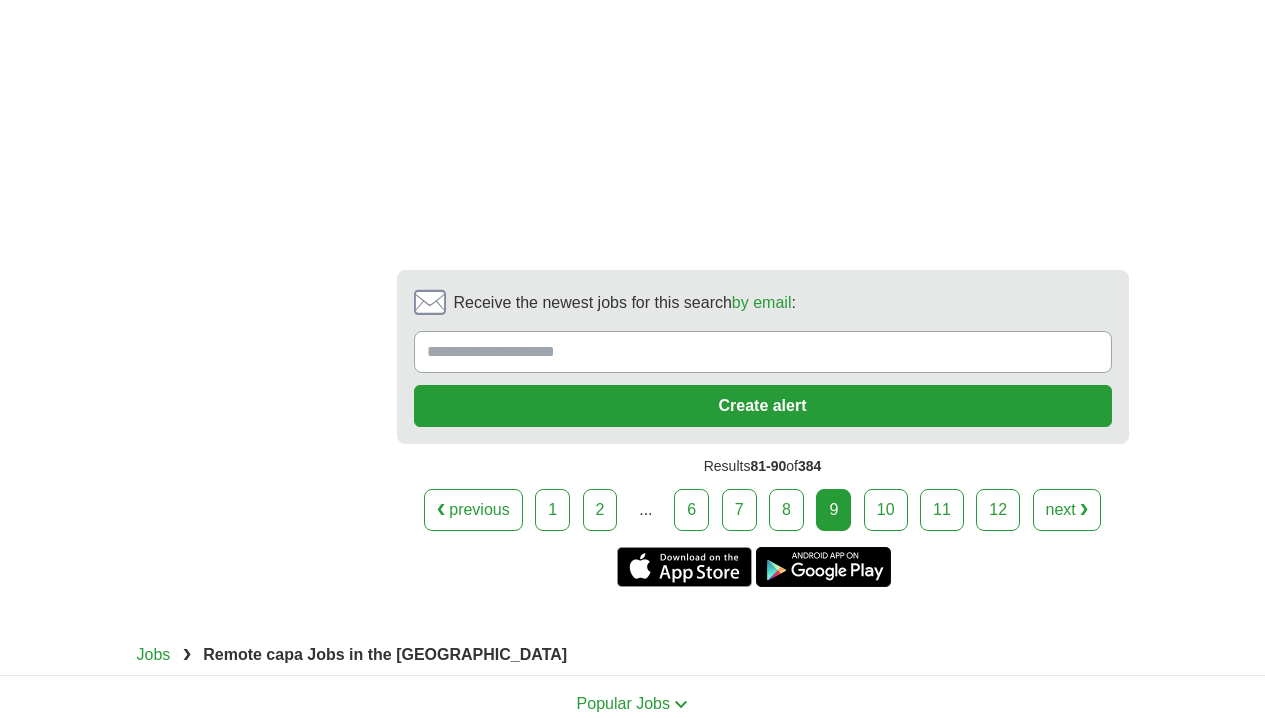 click on "next ❯" at bounding box center (1067, 510) 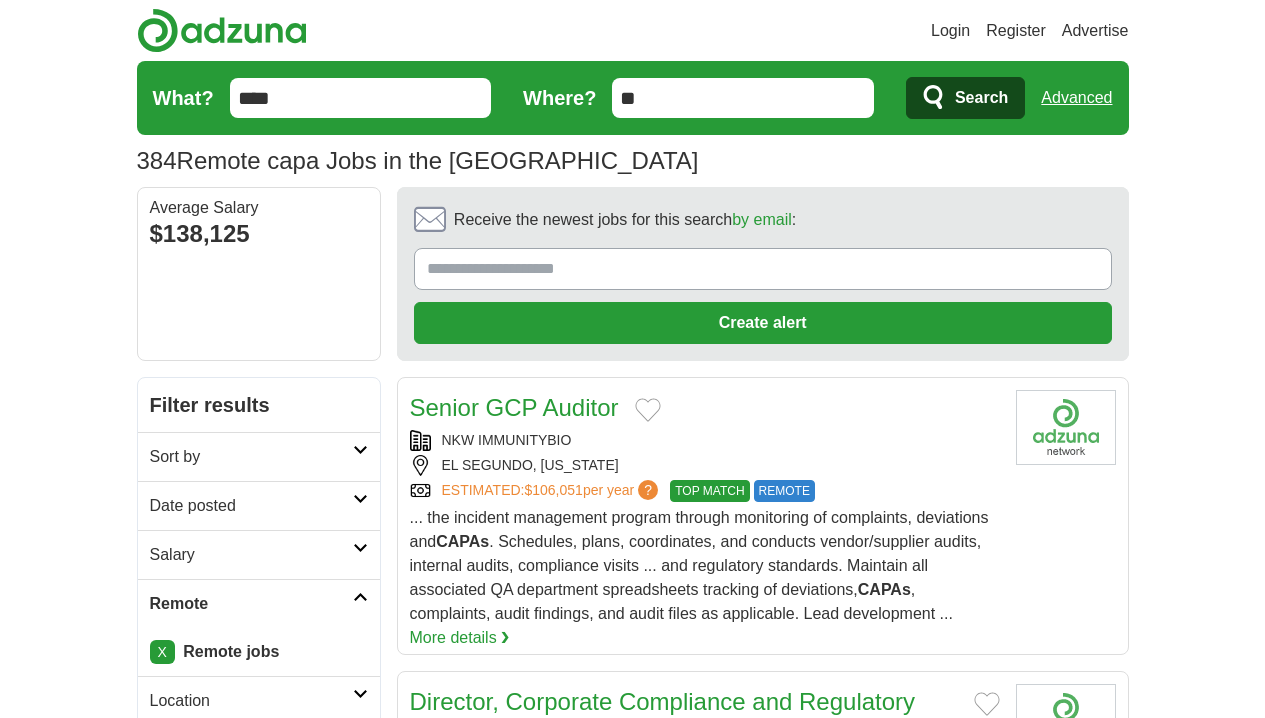 scroll, scrollTop: 0, scrollLeft: 0, axis: both 